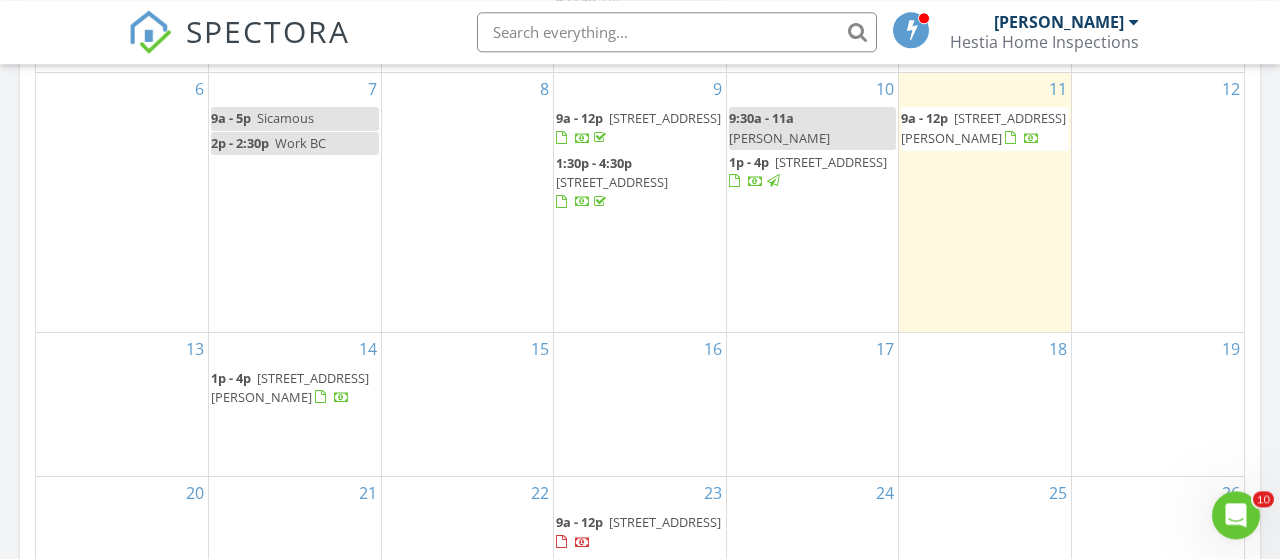 scroll, scrollTop: 0, scrollLeft: 0, axis: both 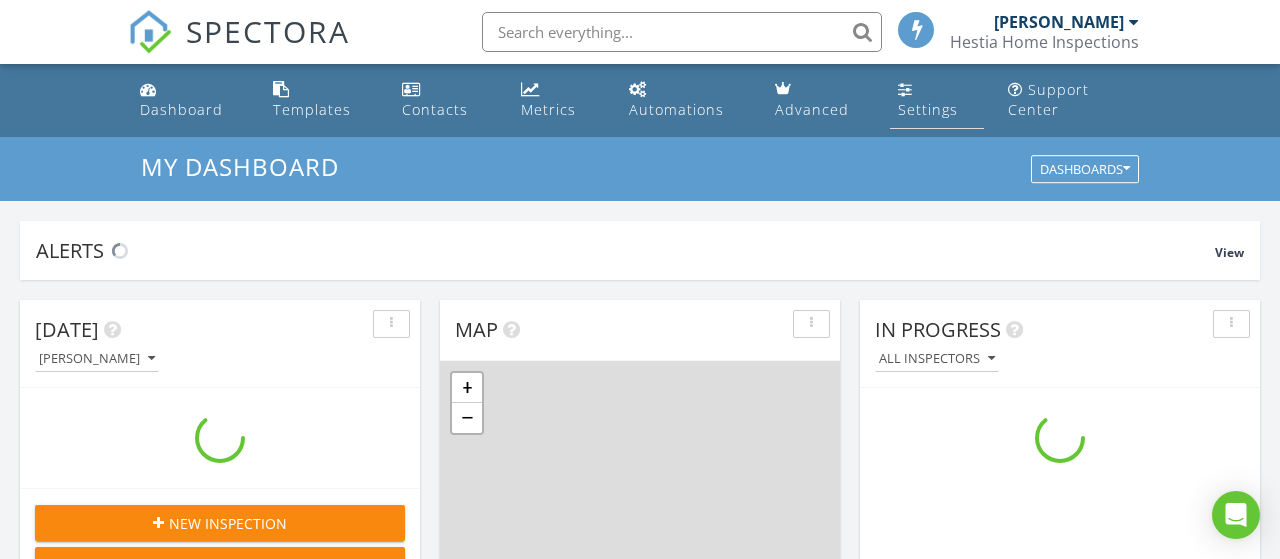click on "Settings" at bounding box center [928, 109] 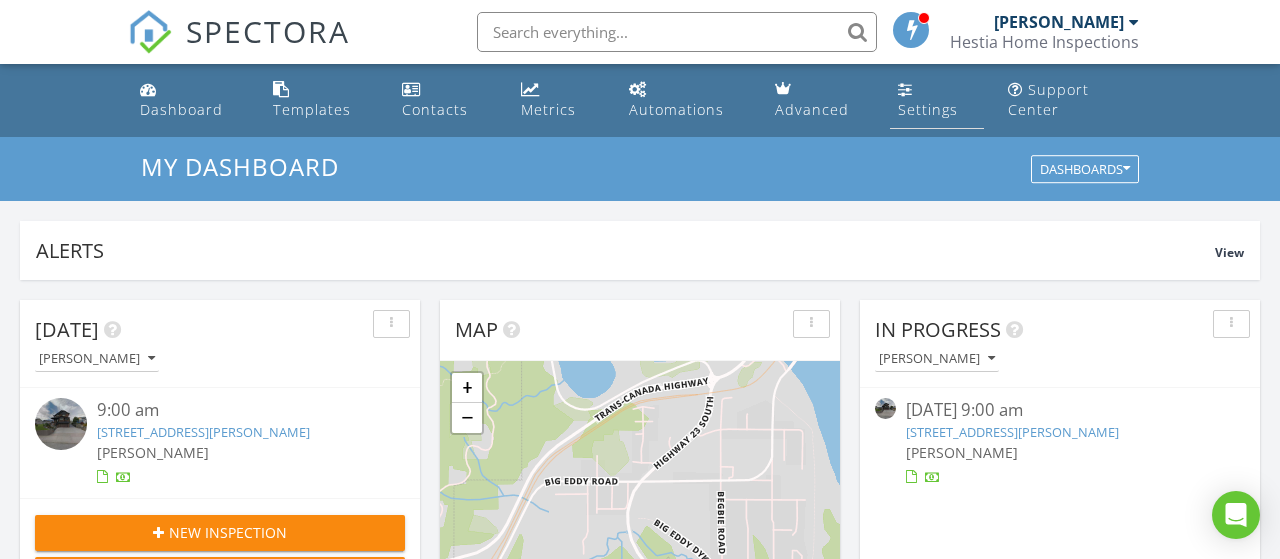 scroll, scrollTop: 10, scrollLeft: 10, axis: both 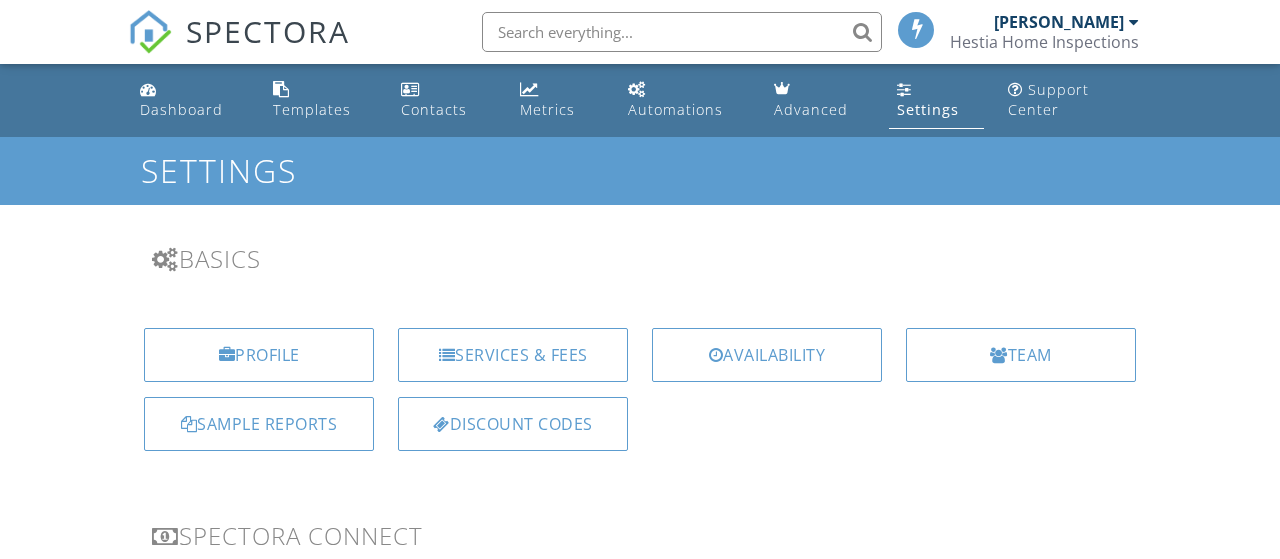 click on "Services & Fees" at bounding box center [513, 355] 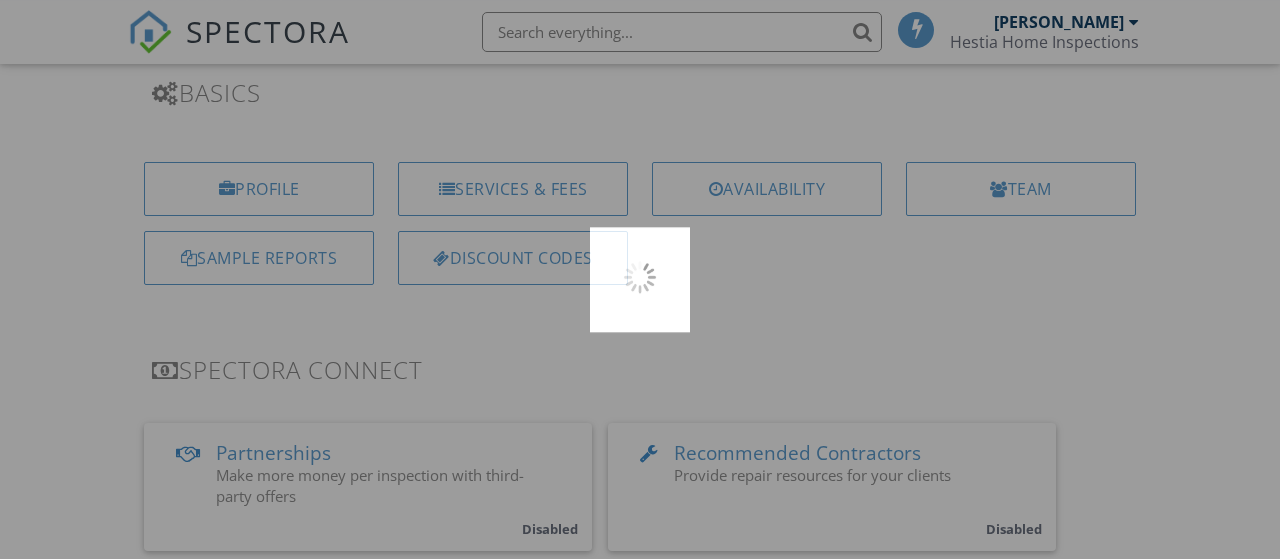 scroll, scrollTop: 166, scrollLeft: 0, axis: vertical 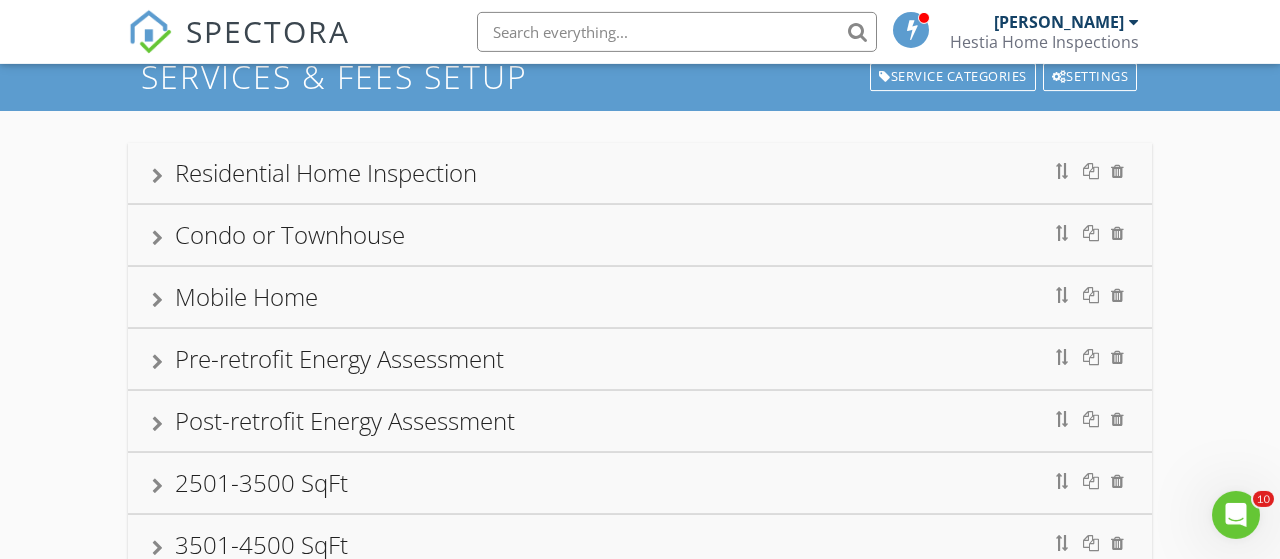 click at bounding box center [157, 176] 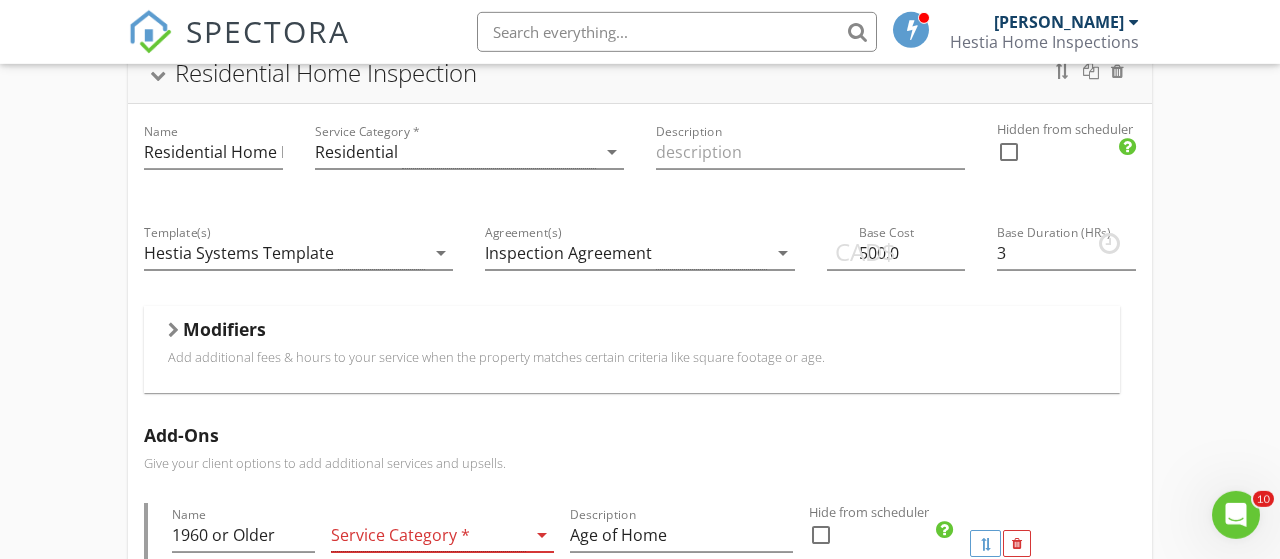 scroll, scrollTop: 181, scrollLeft: 0, axis: vertical 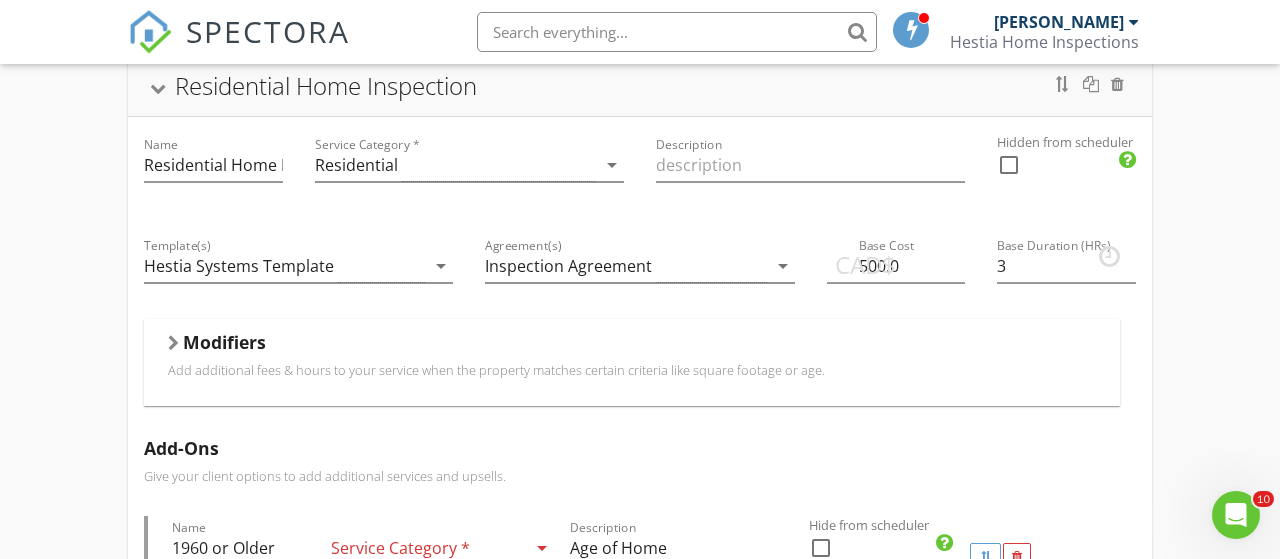 click on "Modifiers" at bounding box center (224, 342) 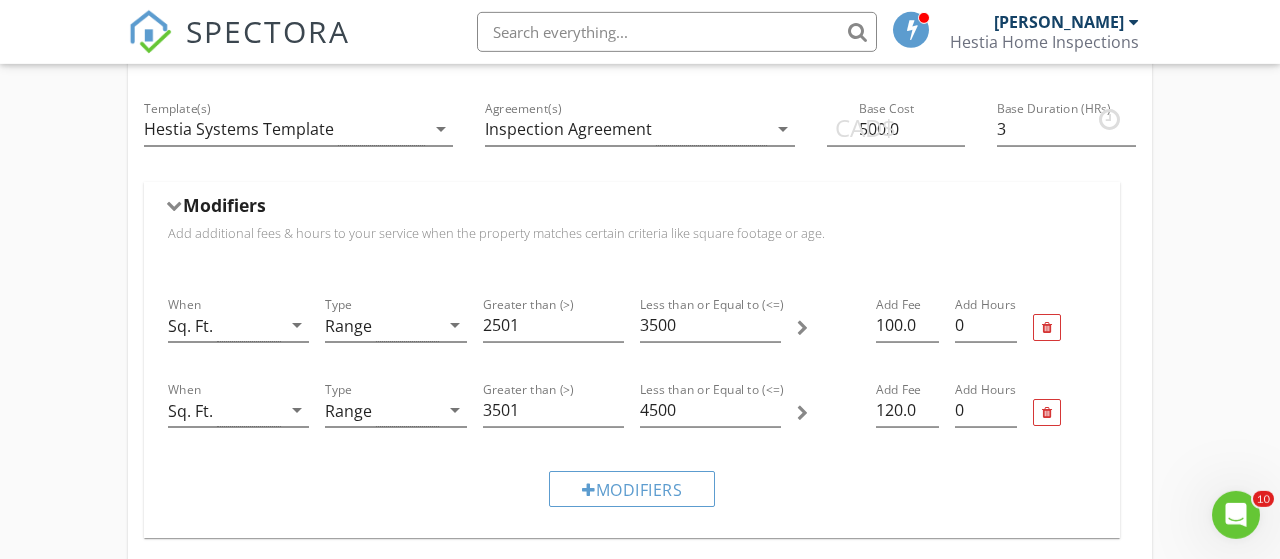 scroll, scrollTop: 236, scrollLeft: 0, axis: vertical 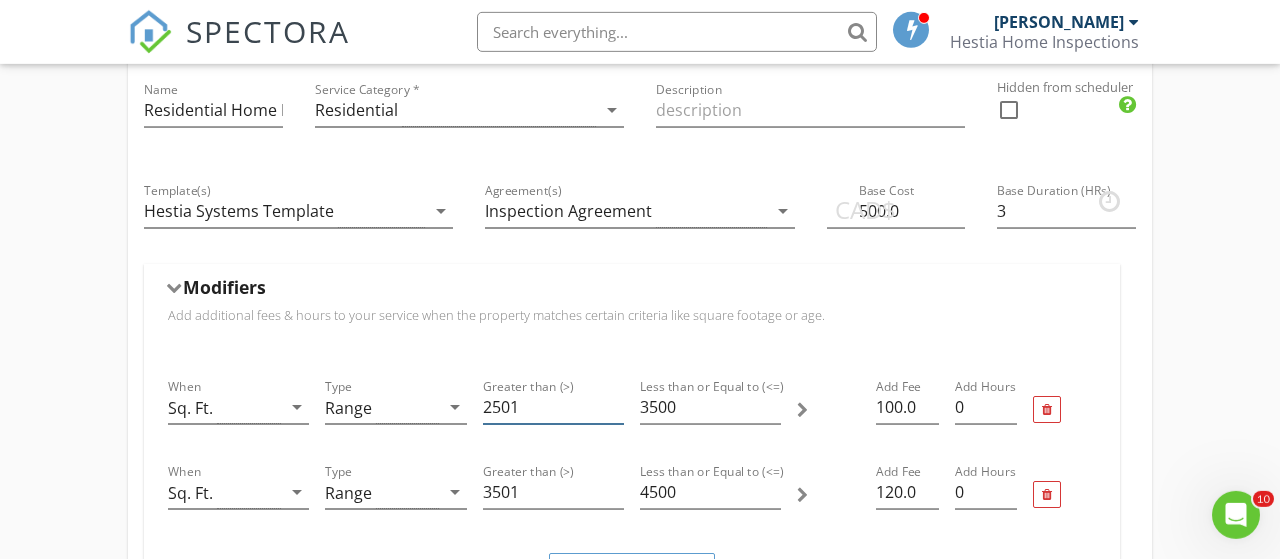 click on "2501" at bounding box center (553, 407) 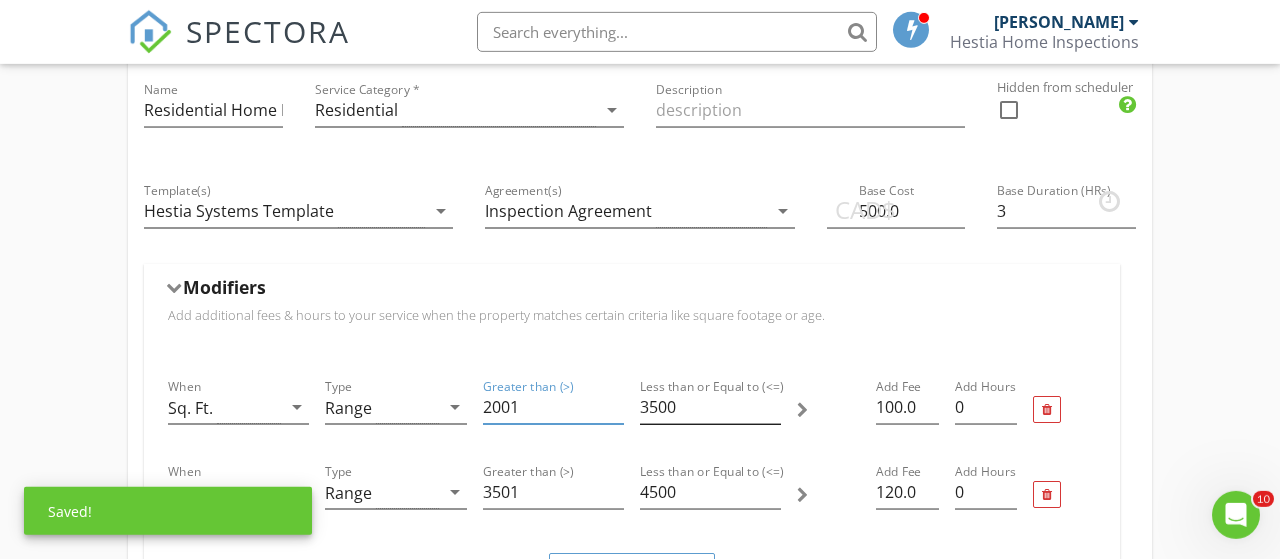 type on "2001" 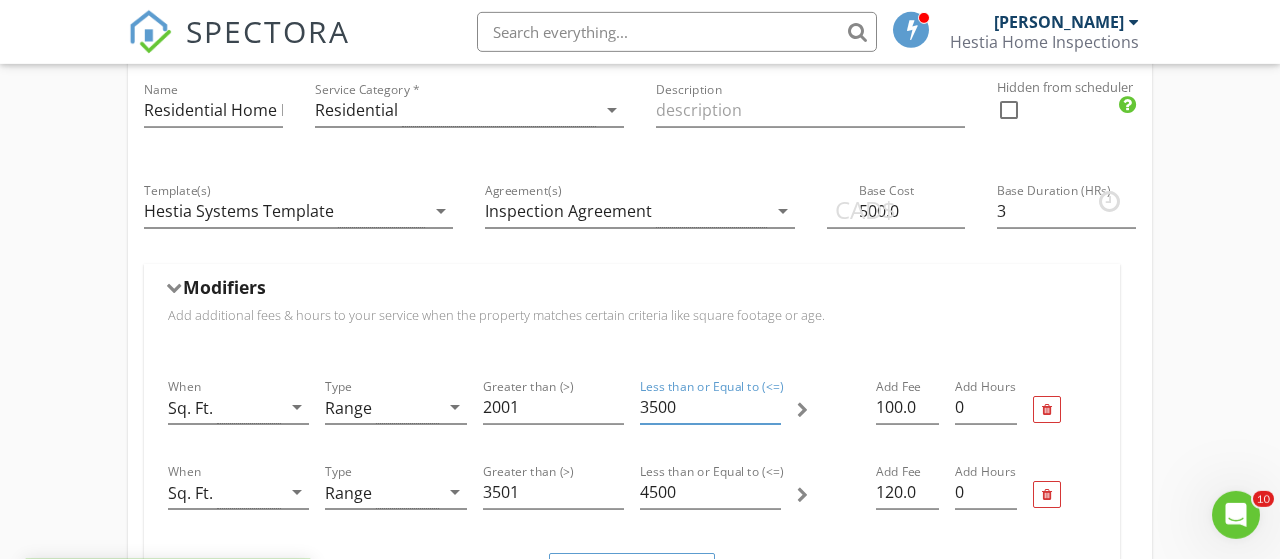drag, startPoint x: 683, startPoint y: 405, endPoint x: 621, endPoint y: 407, distance: 62.03225 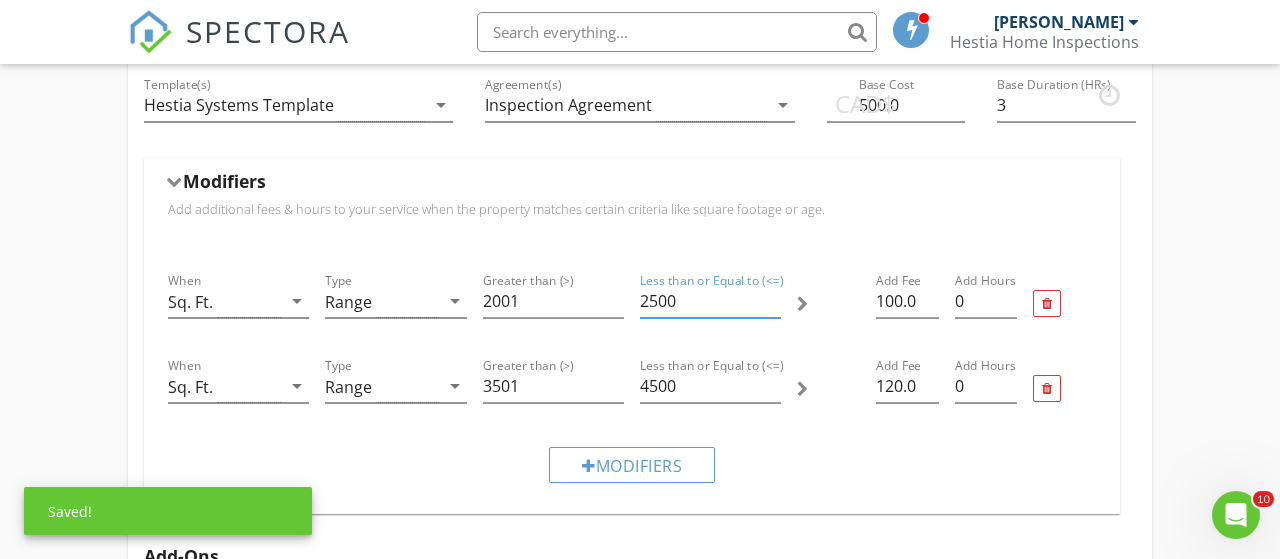 scroll, scrollTop: 352, scrollLeft: 0, axis: vertical 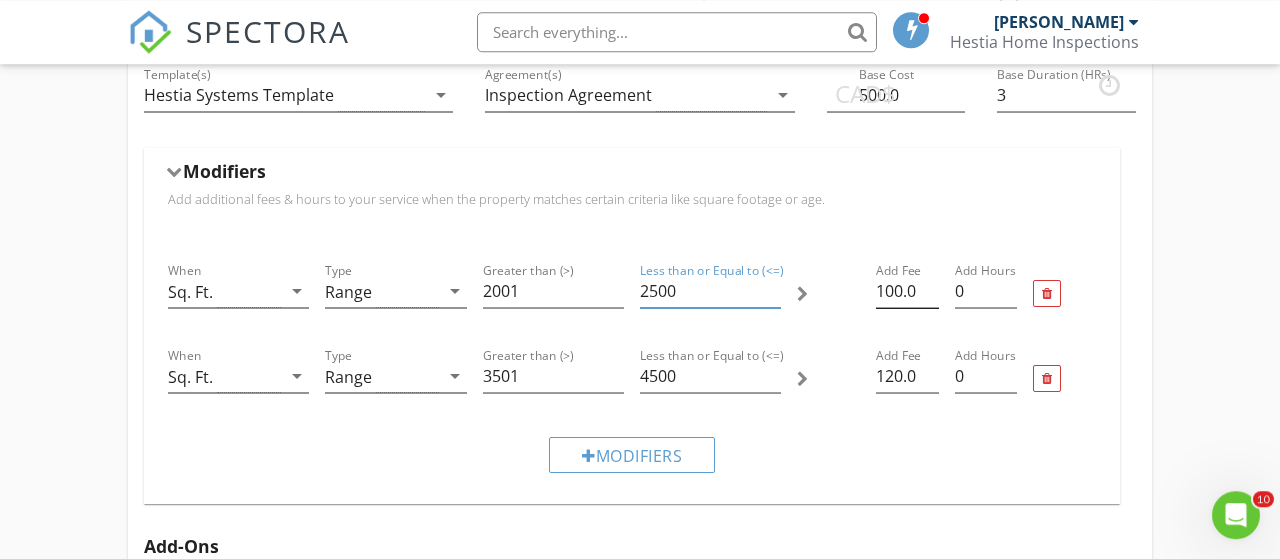type on "2500" 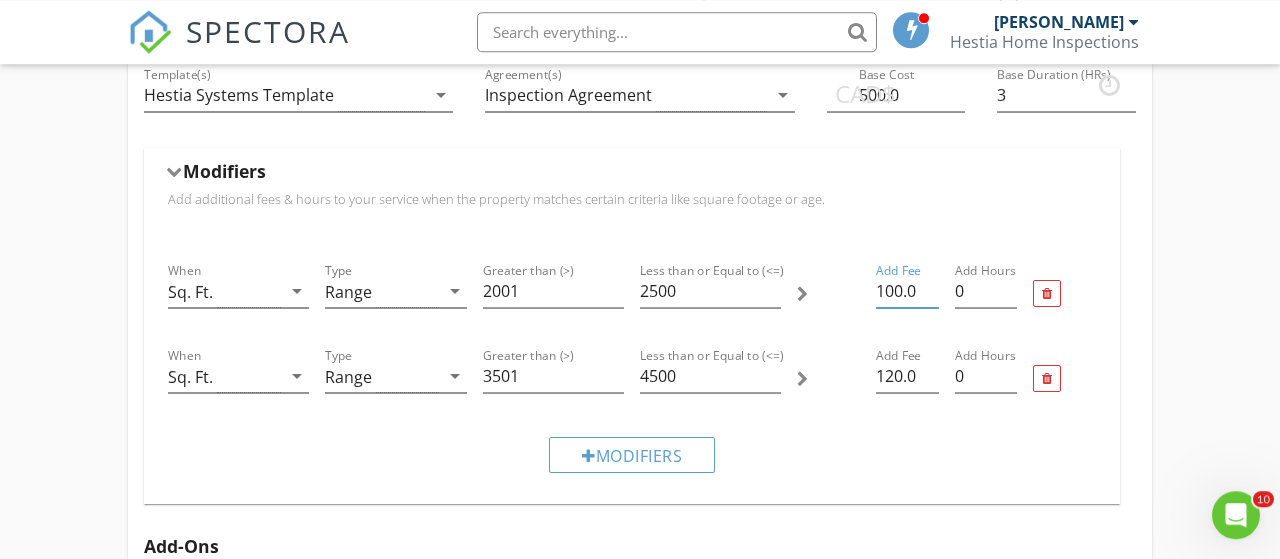drag, startPoint x: 897, startPoint y: 288, endPoint x: 837, endPoint y: 285, distance: 60.074955 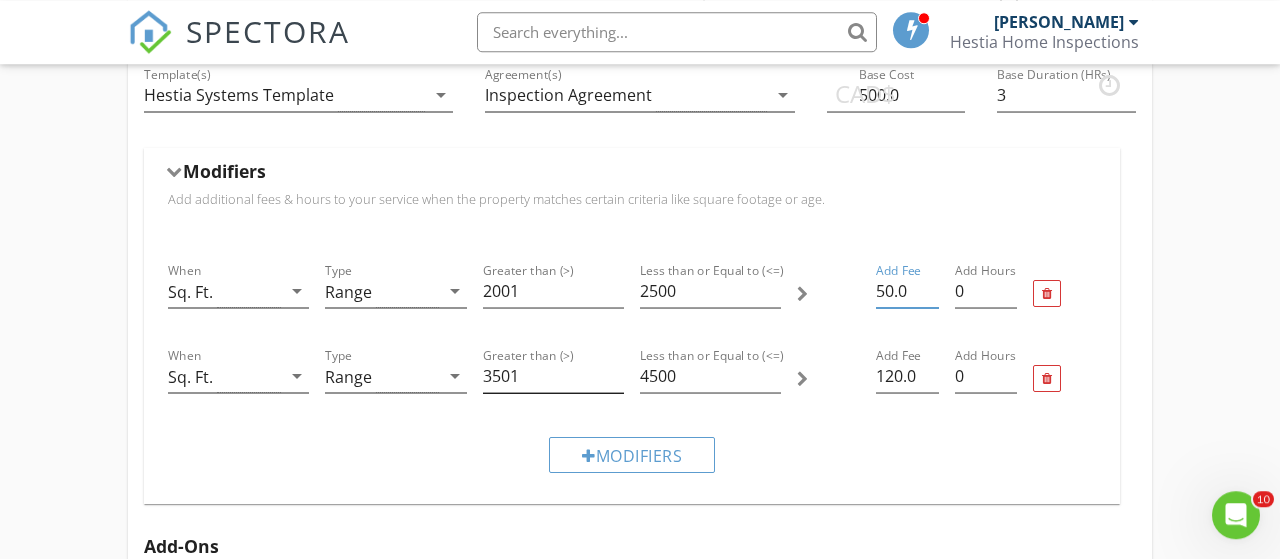 type on "50.0" 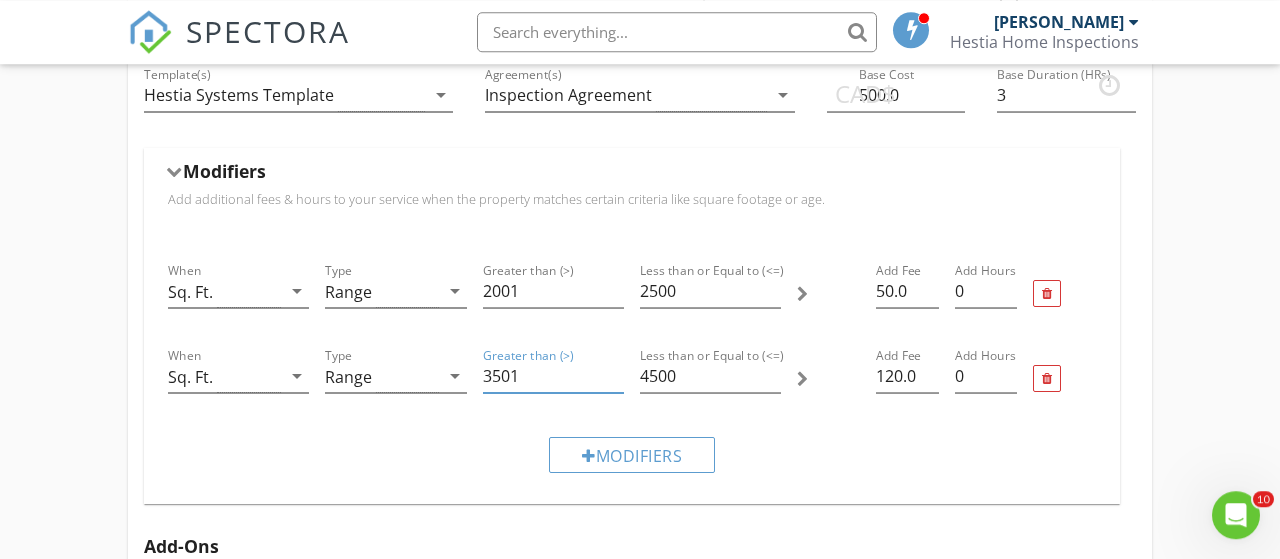 drag, startPoint x: 551, startPoint y: 368, endPoint x: 495, endPoint y: 378, distance: 56.88585 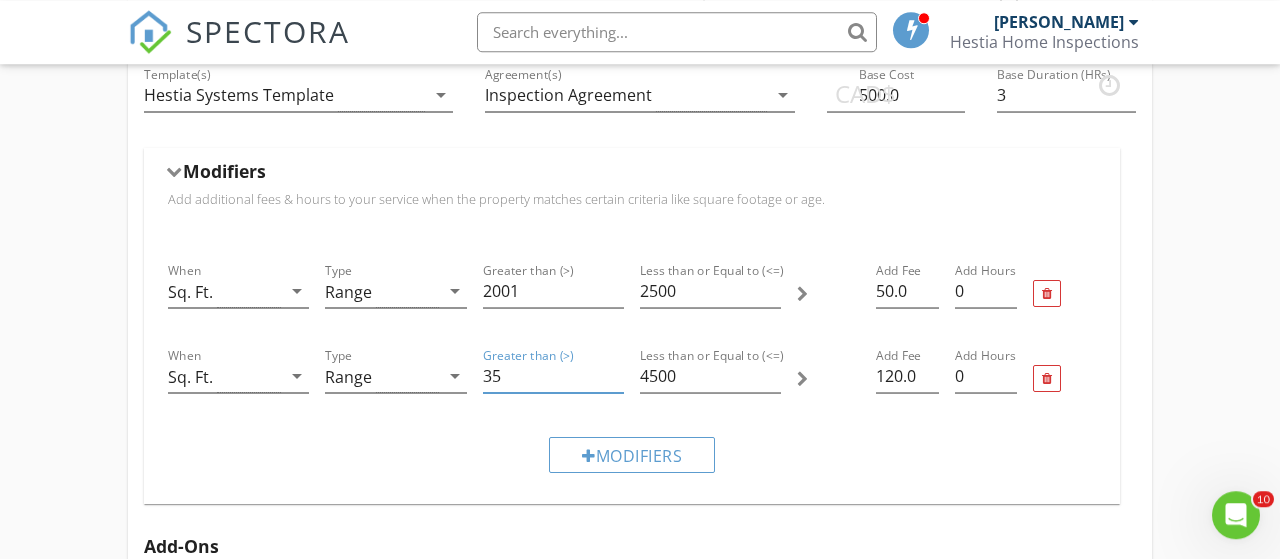 type on "3" 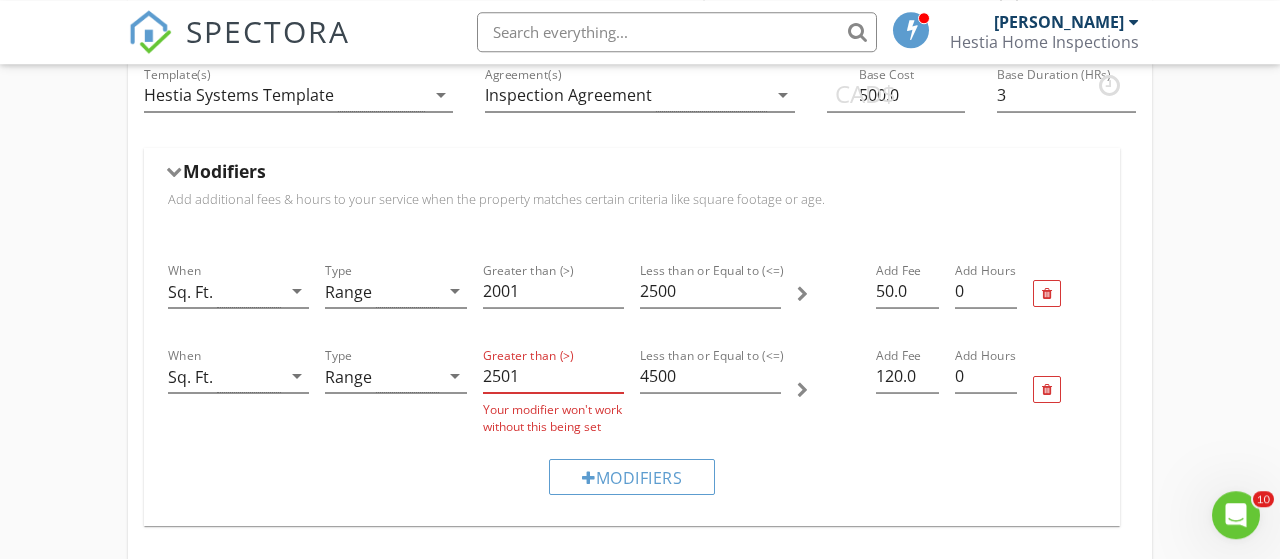type on "2501" 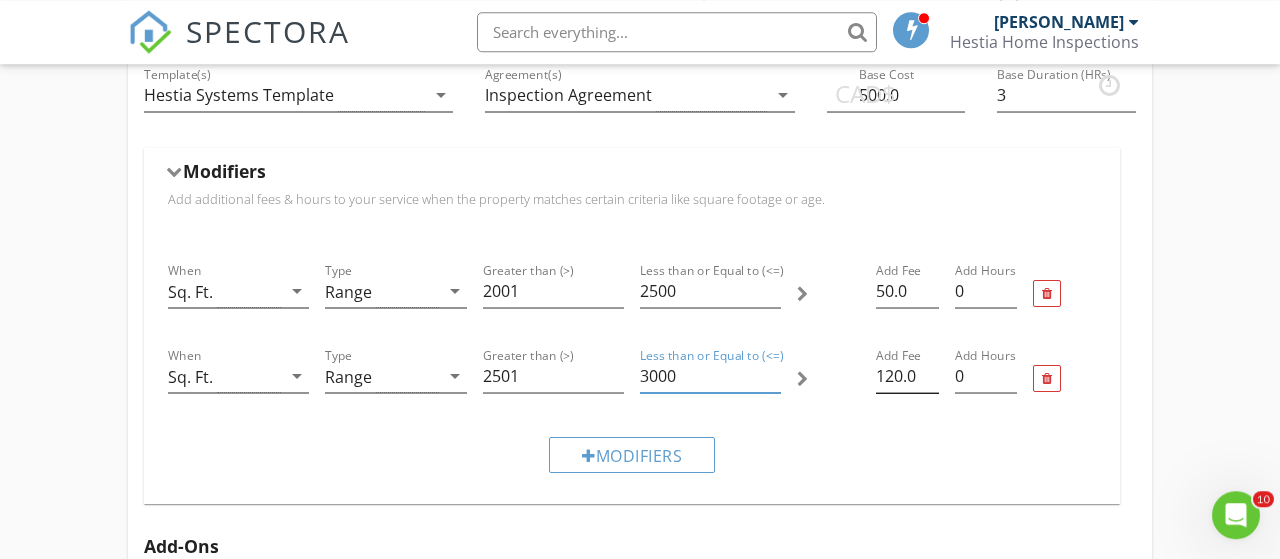 type on "3000" 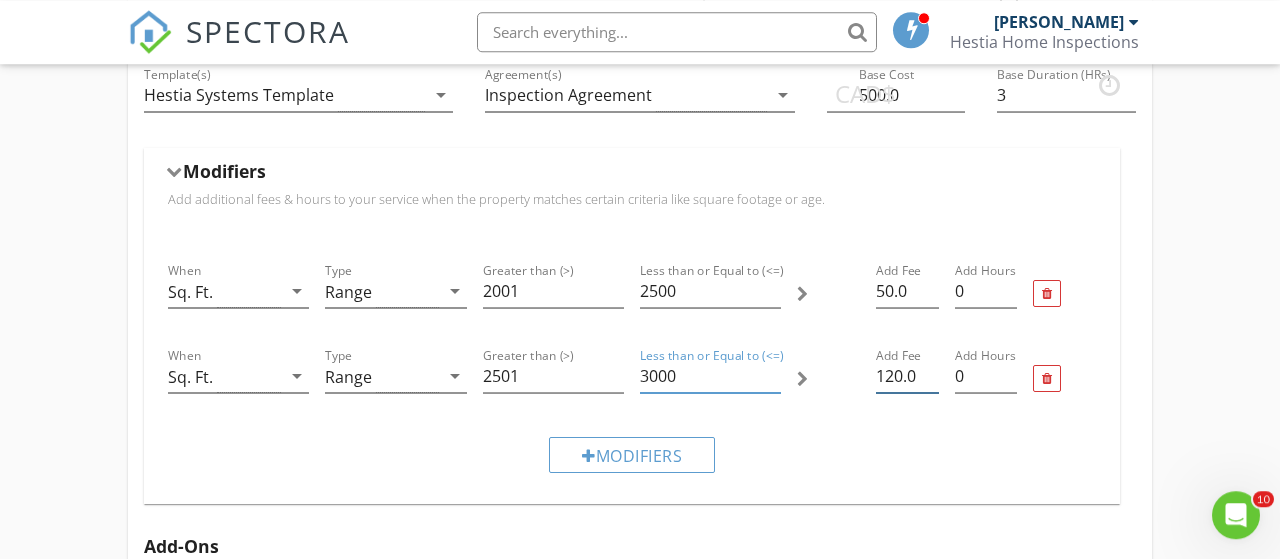 click on "120.0" at bounding box center (907, 376) 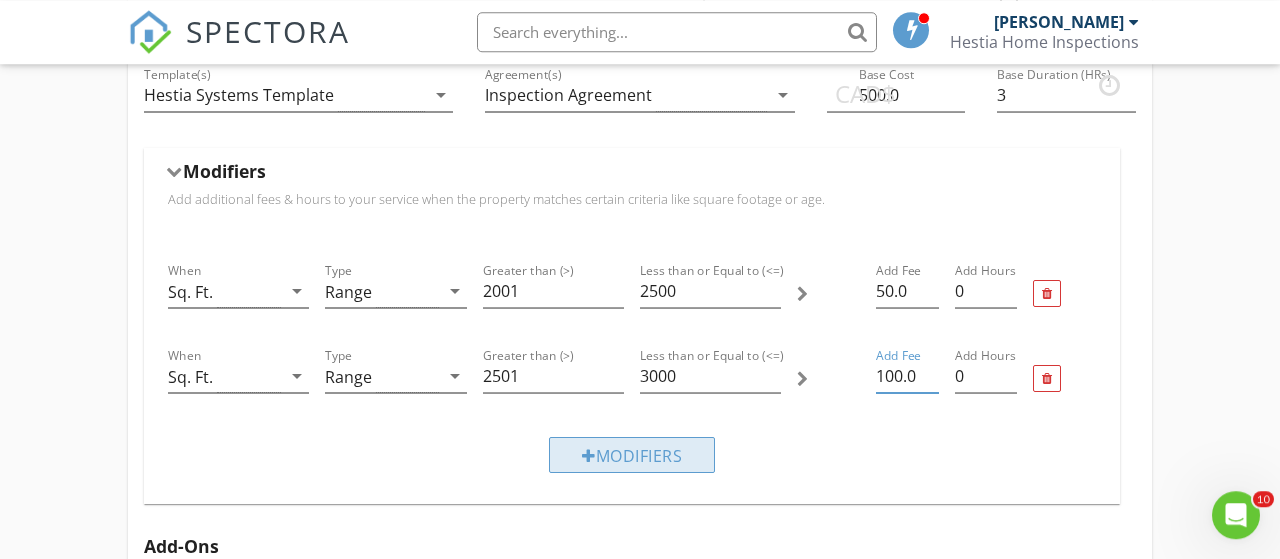 type on "100.0" 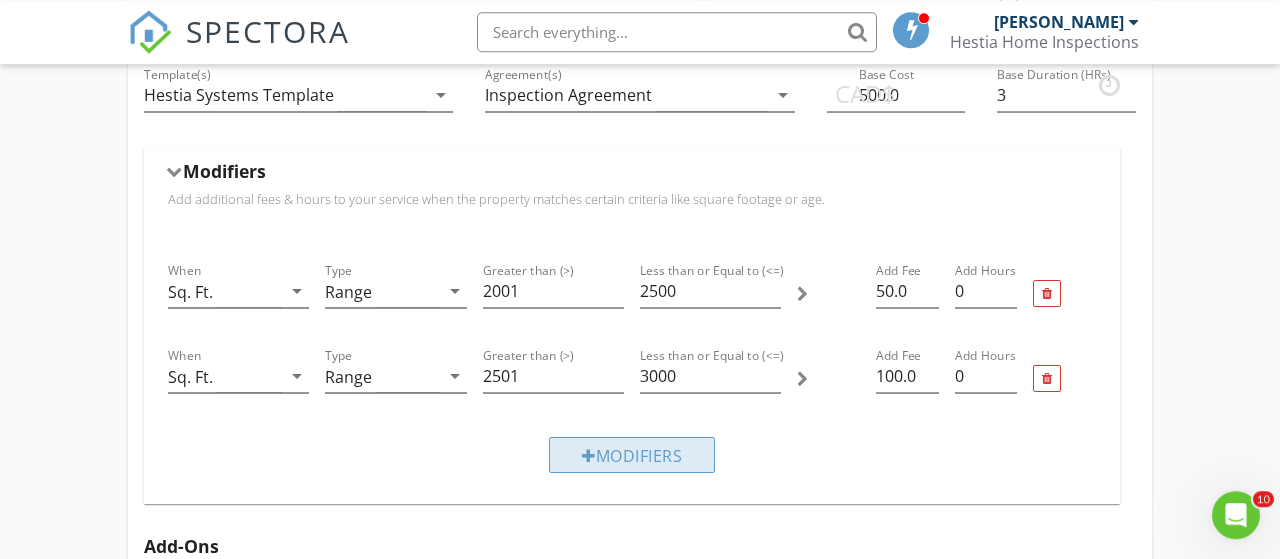 click on "Modifiers" at bounding box center [632, 455] 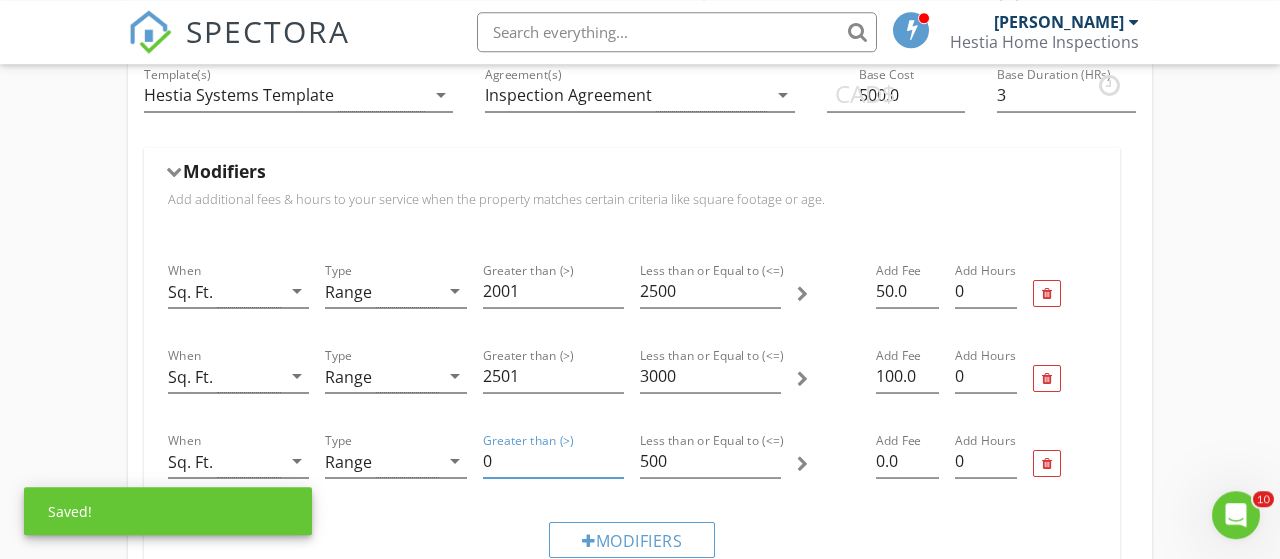 click on "0" at bounding box center [553, 461] 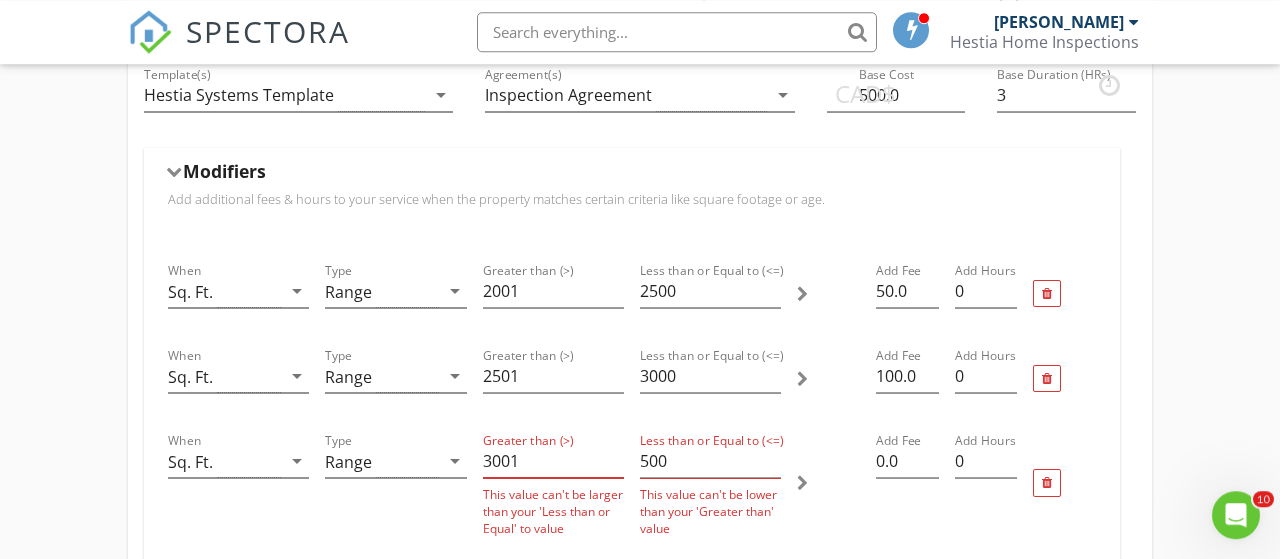 type on "3001" 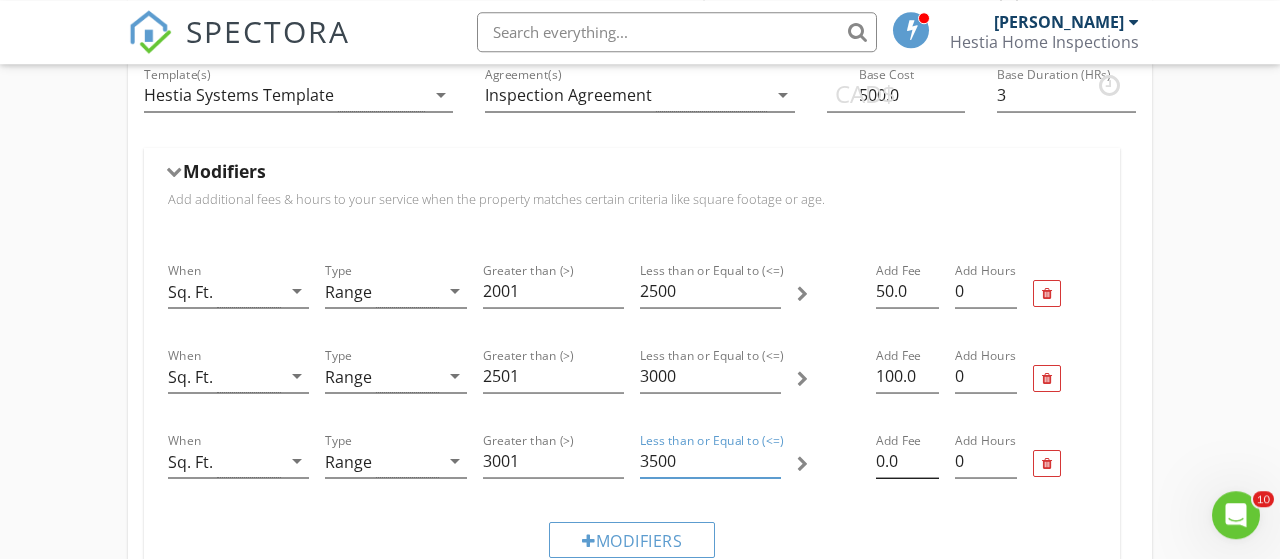 type on "3500" 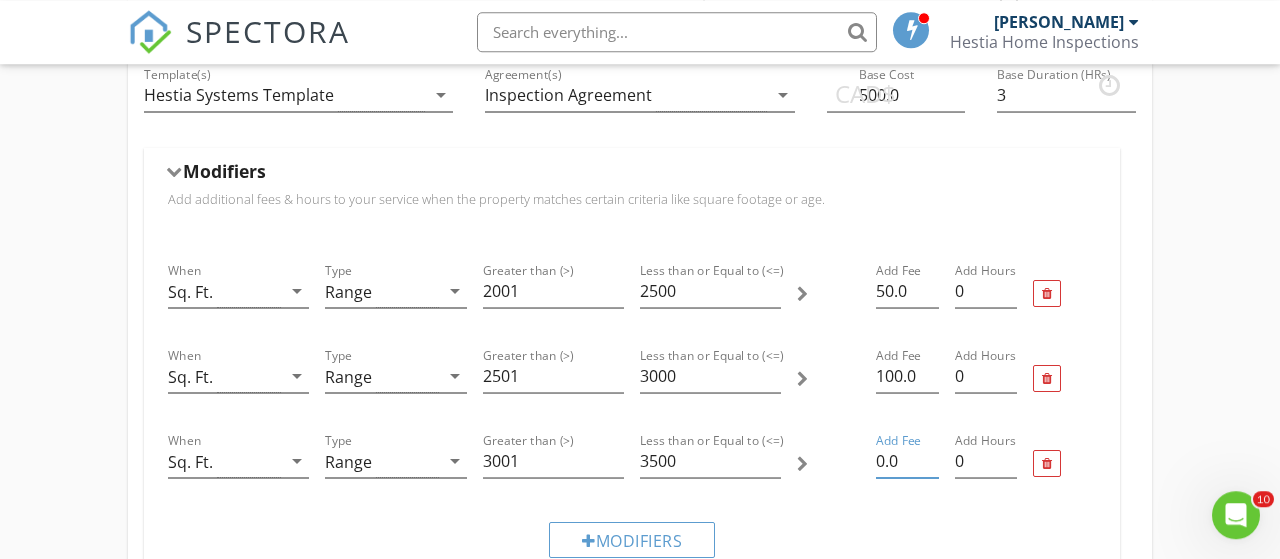 drag, startPoint x: 842, startPoint y: 456, endPoint x: 831, endPoint y: 456, distance: 11 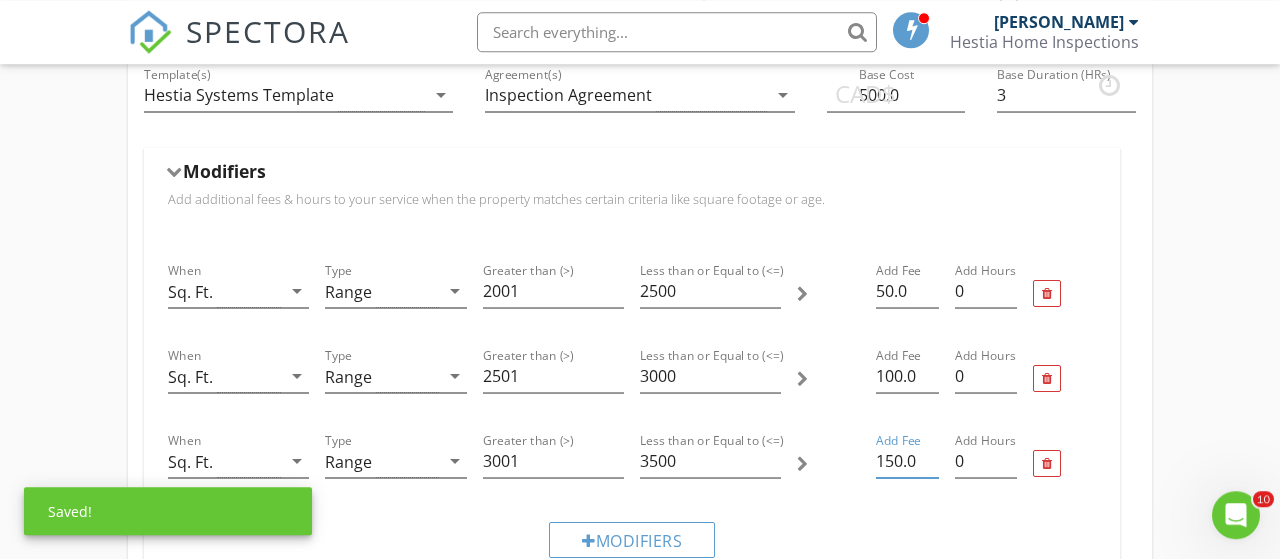 type on "150.00" 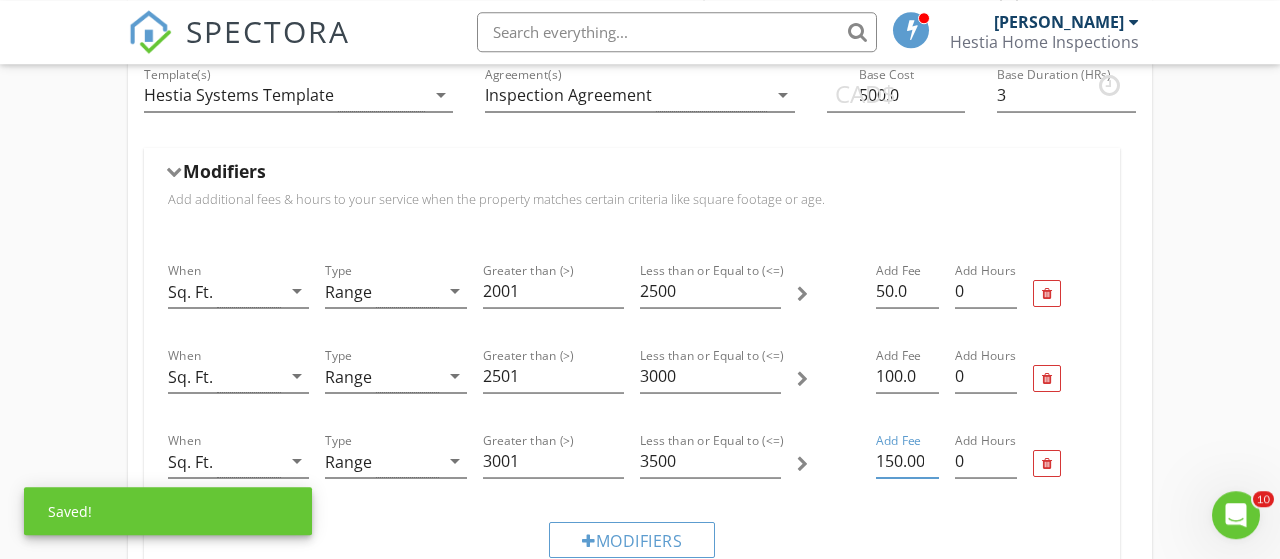 scroll, scrollTop: 0, scrollLeft: 5, axis: horizontal 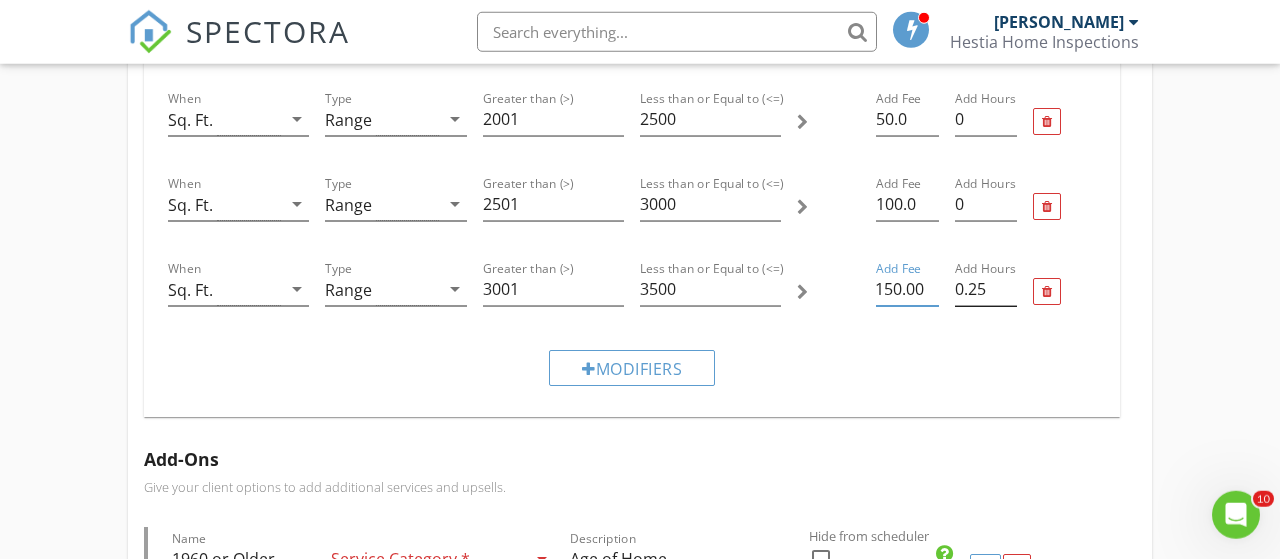 type on "0.25" 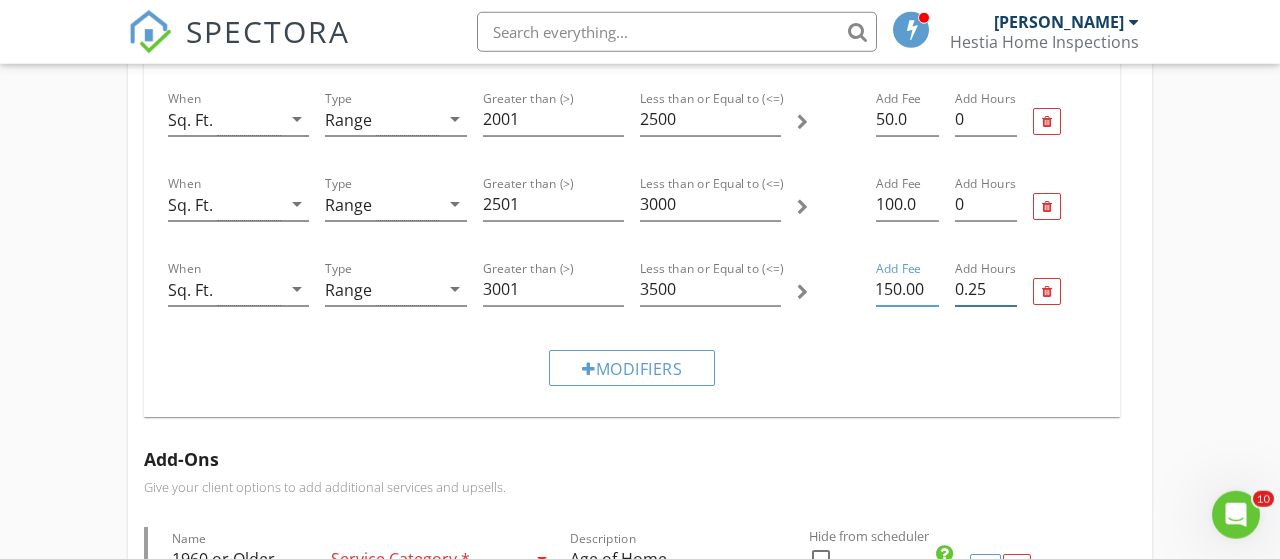 click on "0.25" at bounding box center [986, 289] 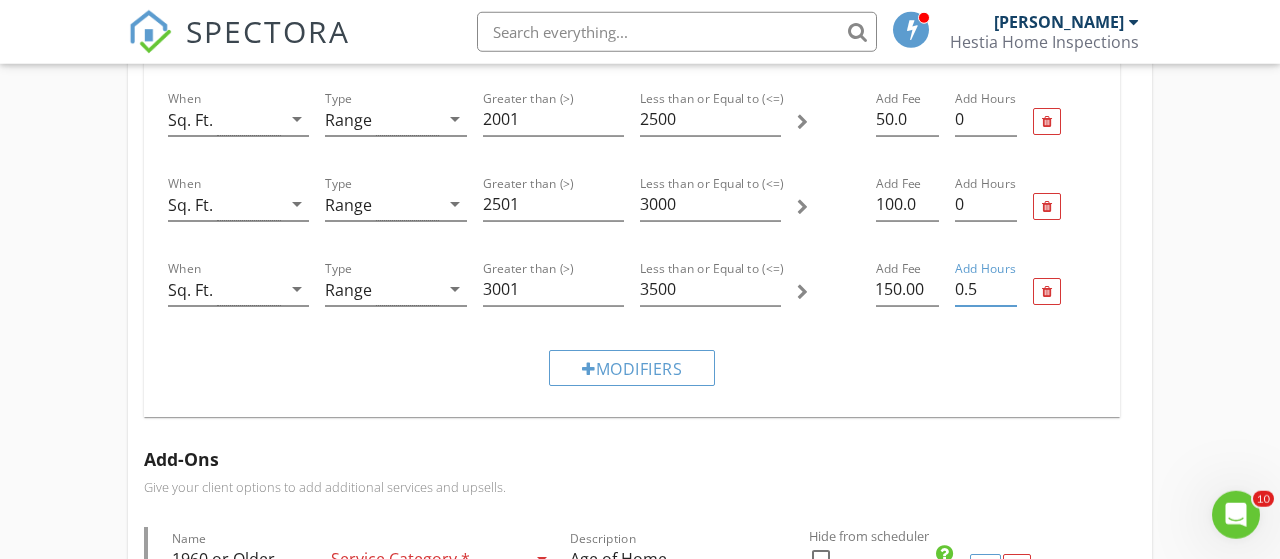 click on "0.5" at bounding box center (986, 289) 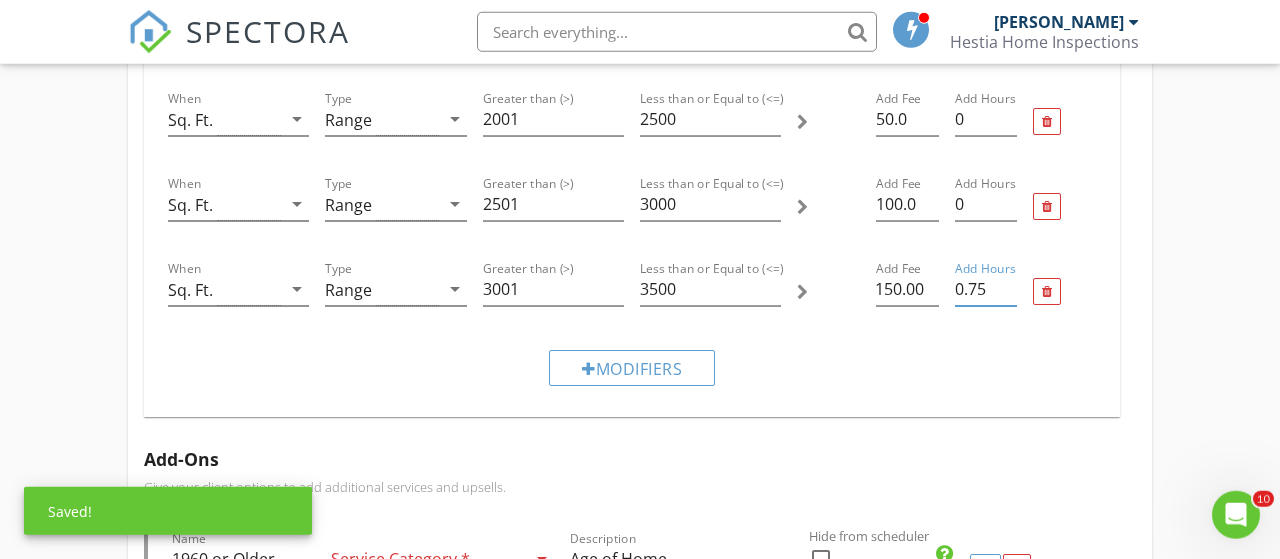 click on "0.75" at bounding box center (986, 289) 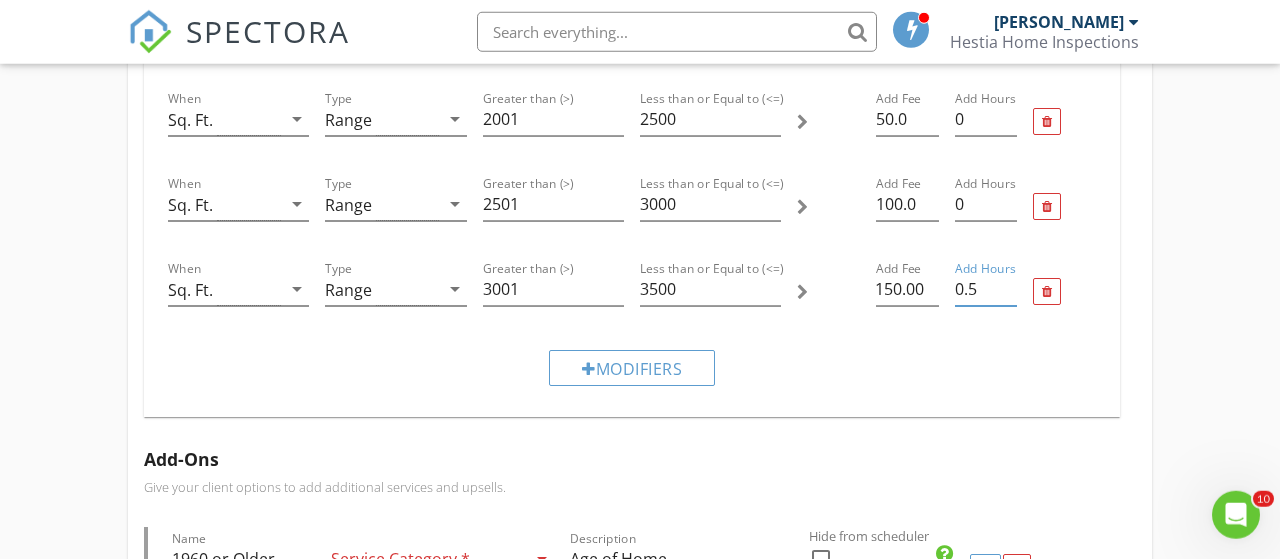 type on "0.5" 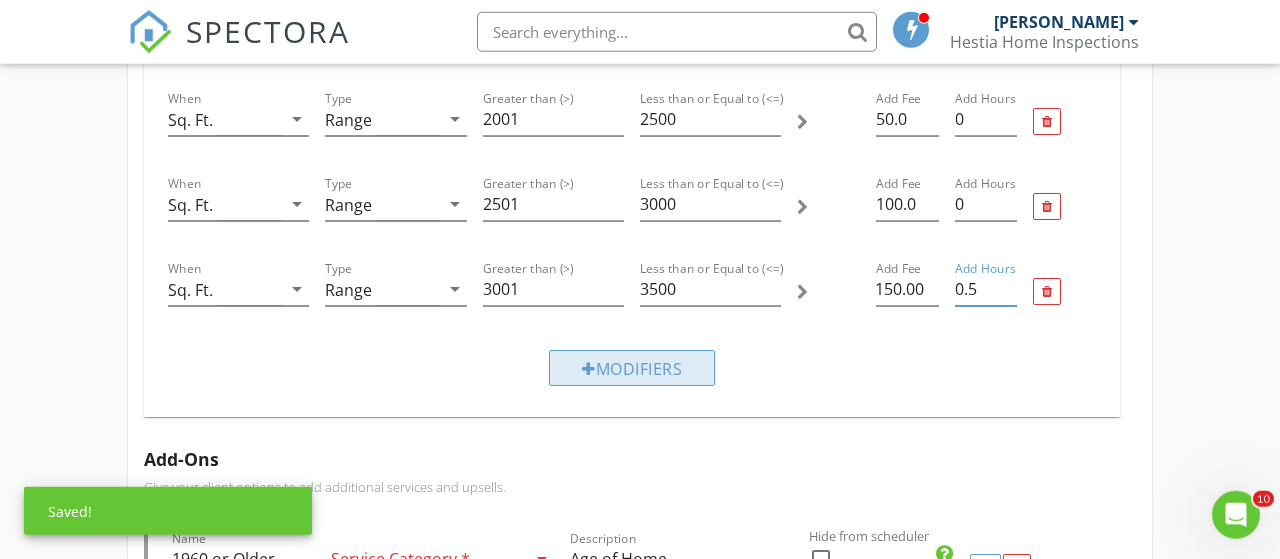 click on "Modifiers" at bounding box center [632, 368] 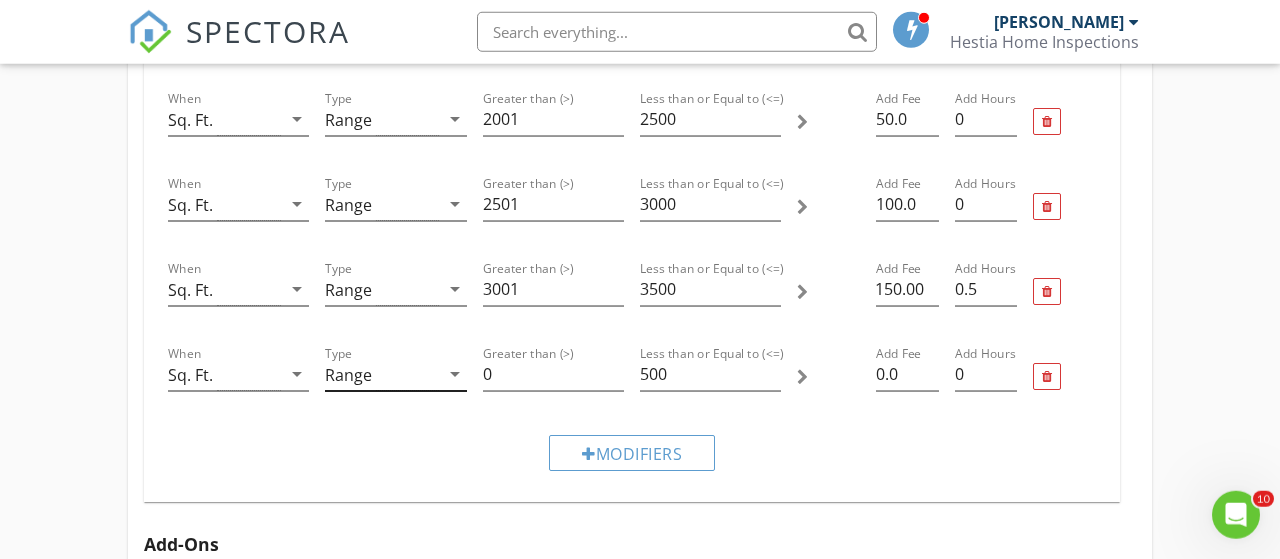 click on "Range" at bounding box center (381, 374) 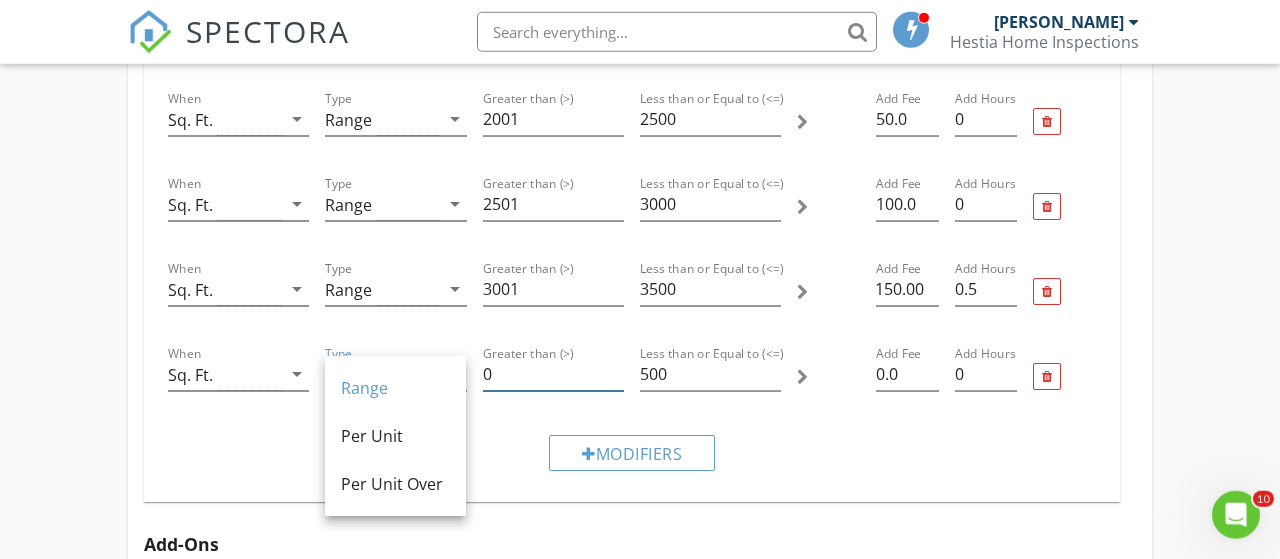 click on "0" at bounding box center (553, 374) 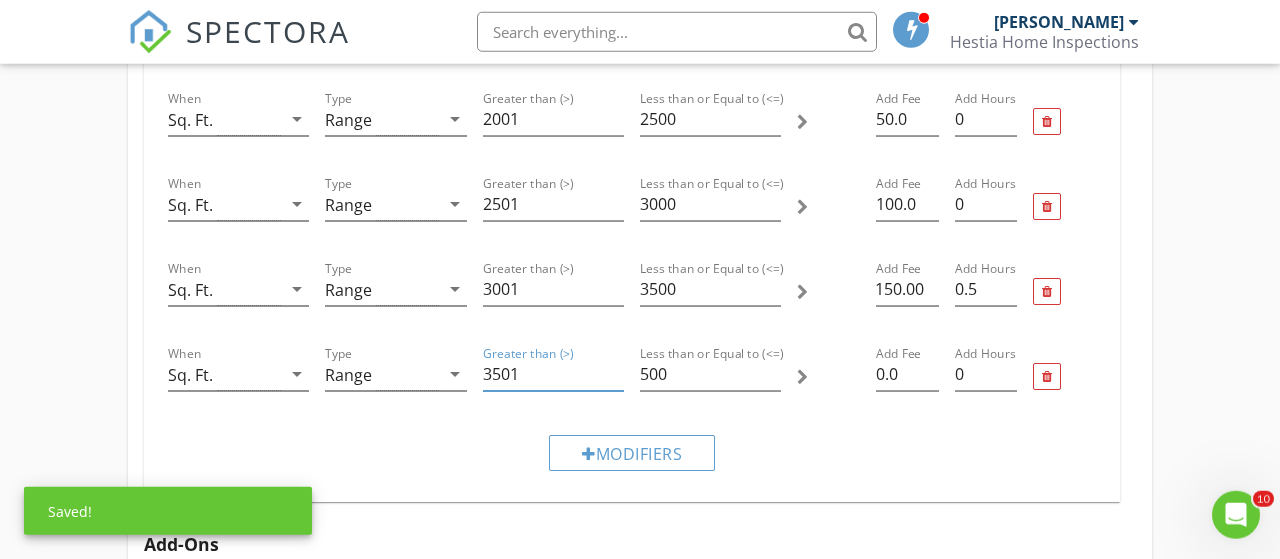 type on "3501" 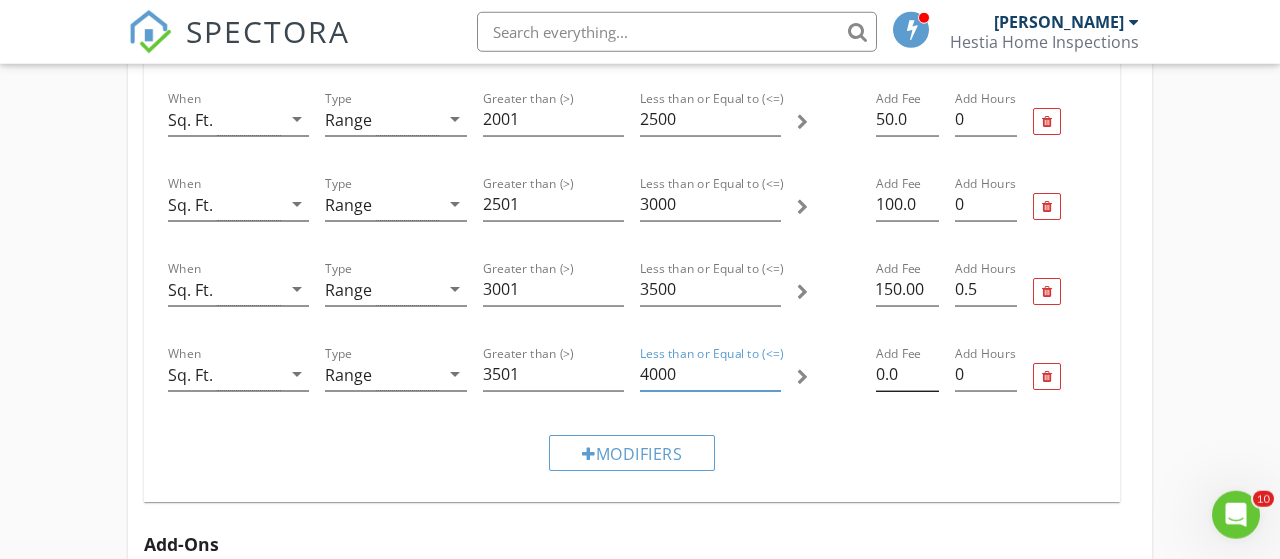 type on "4000" 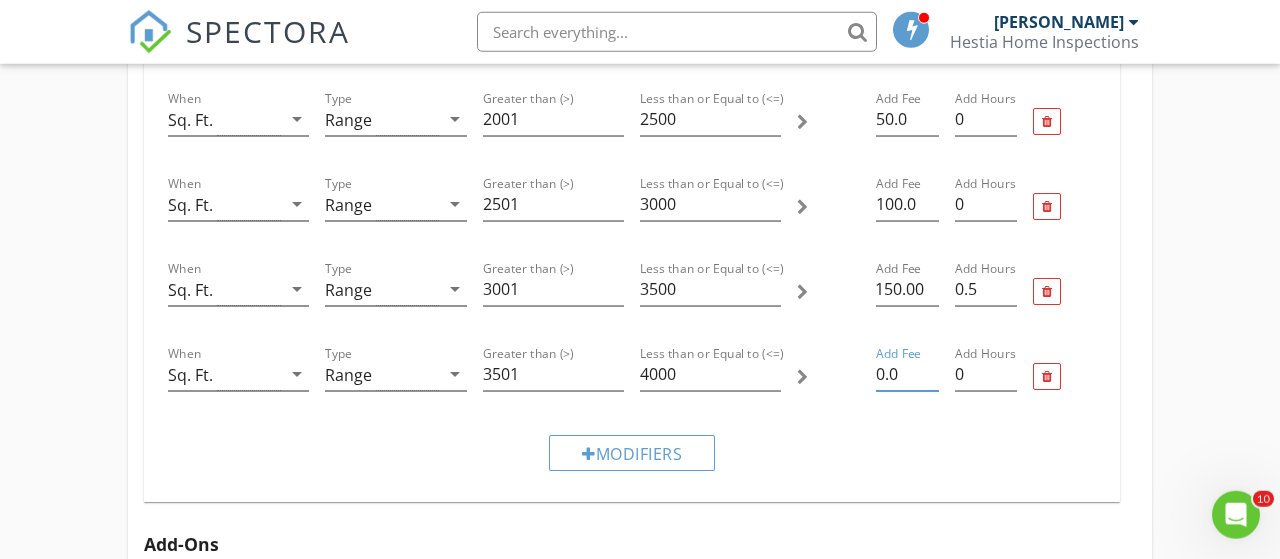drag, startPoint x: 913, startPoint y: 379, endPoint x: 846, endPoint y: 379, distance: 67 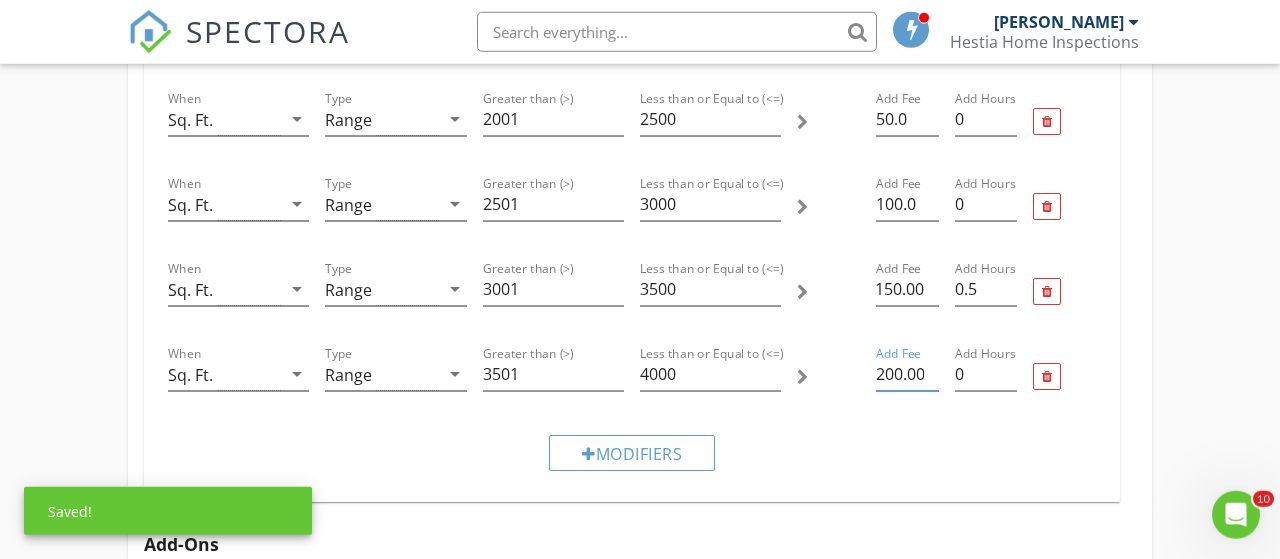 scroll, scrollTop: 0, scrollLeft: 5, axis: horizontal 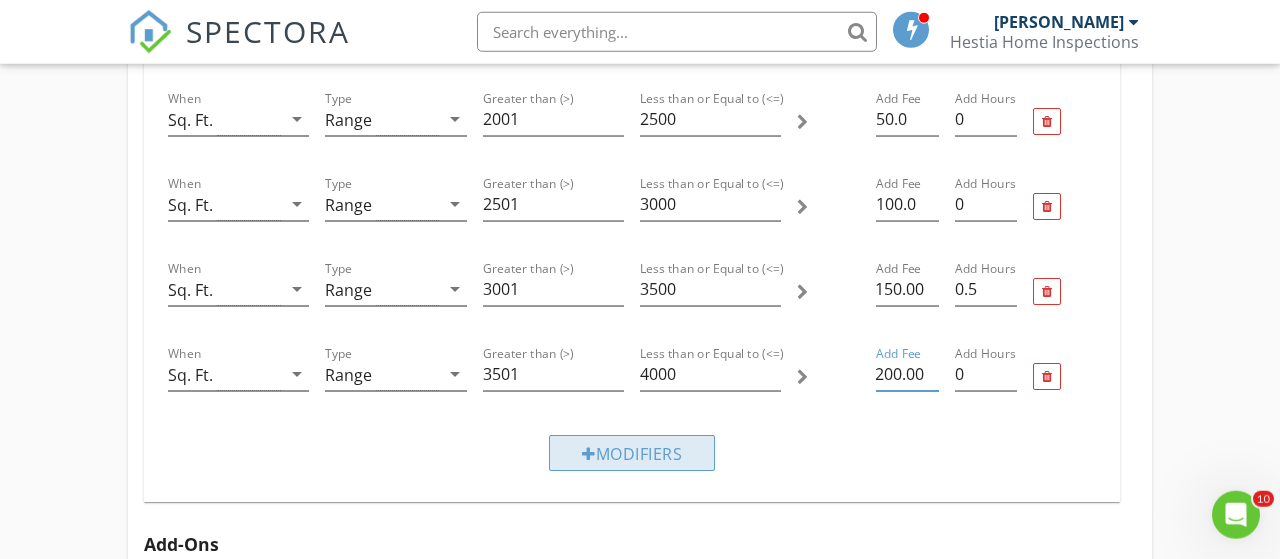 type on "200.00" 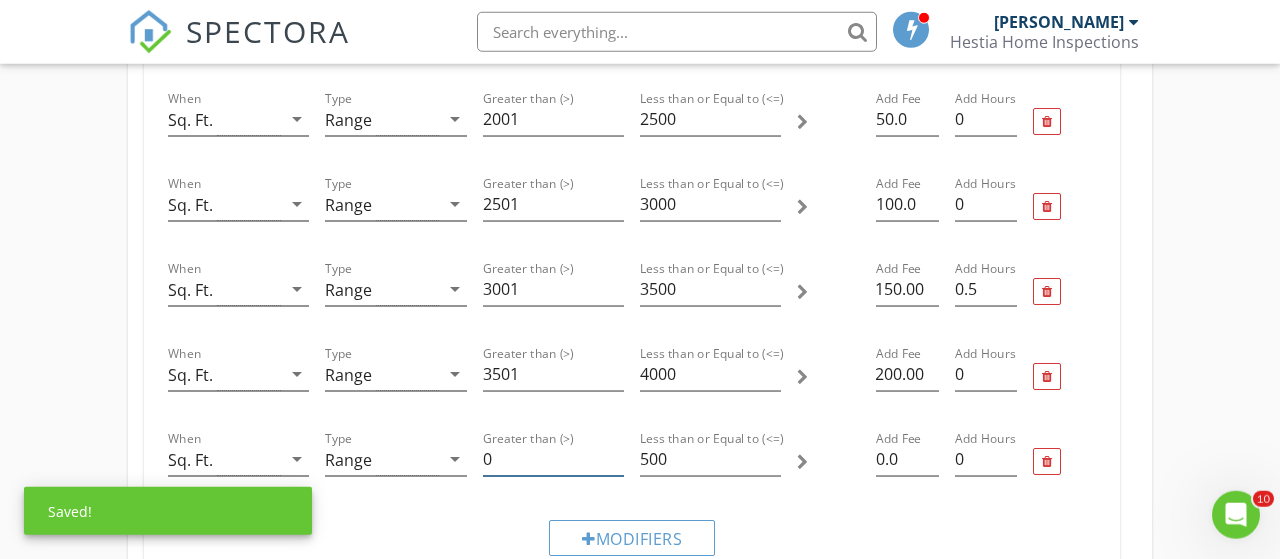 click on "0" at bounding box center [553, 459] 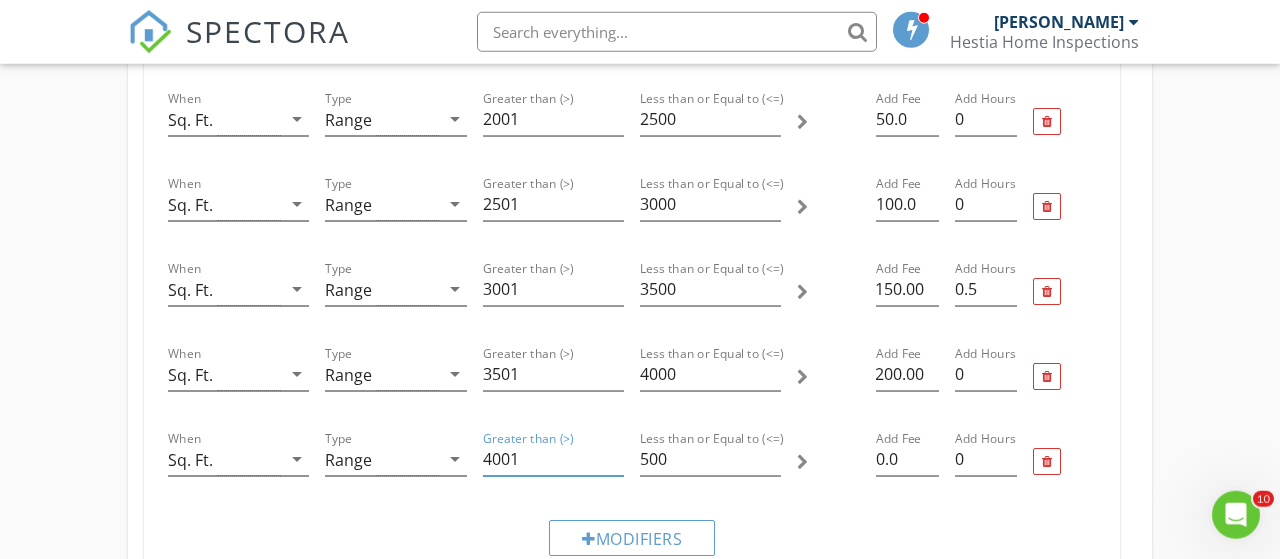 type on "4001" 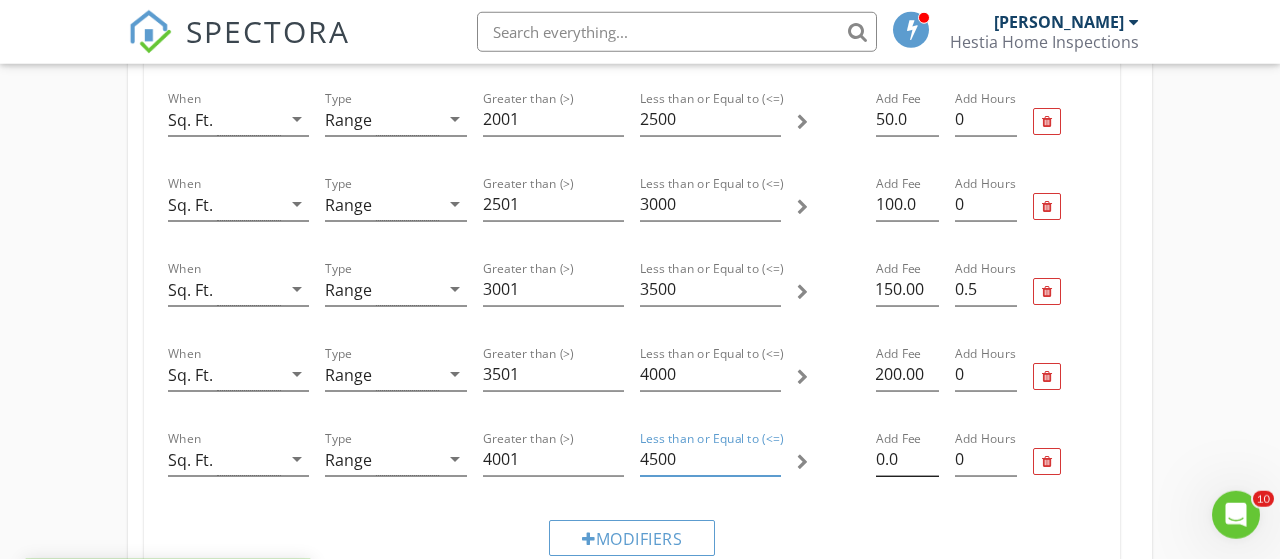 type on "4500" 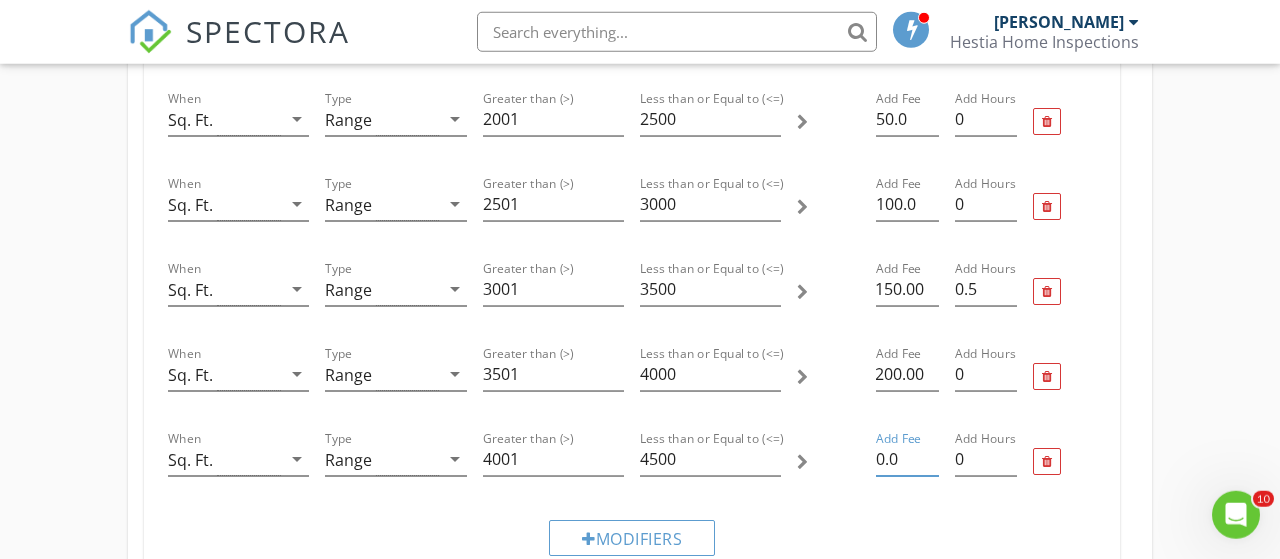 drag, startPoint x: 914, startPoint y: 456, endPoint x: 779, endPoint y: 456, distance: 135 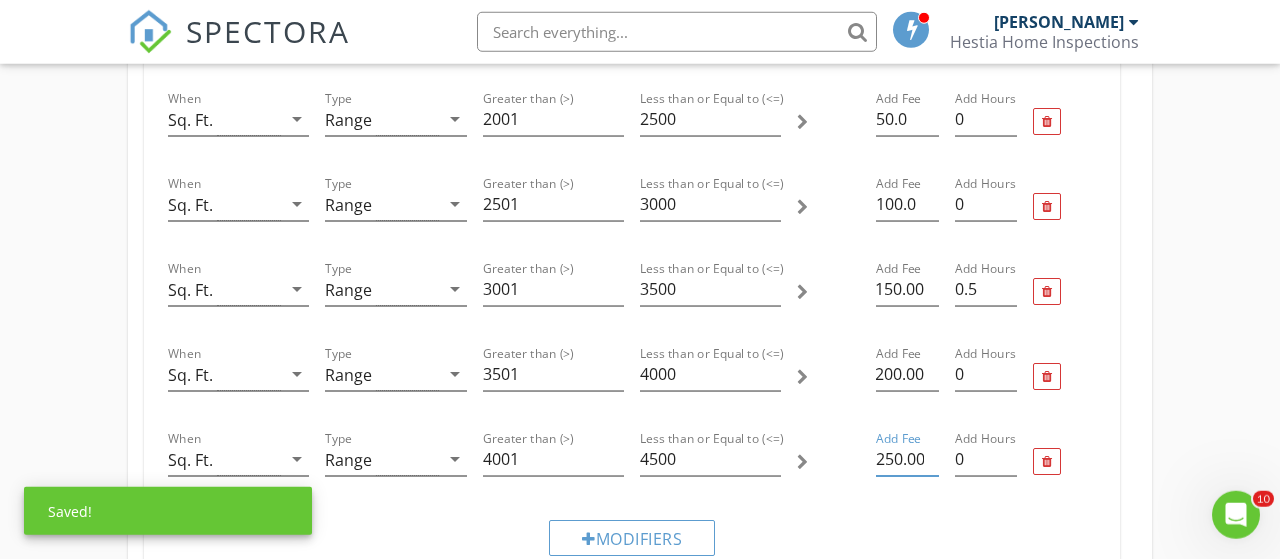 scroll, scrollTop: 0, scrollLeft: 5, axis: horizontal 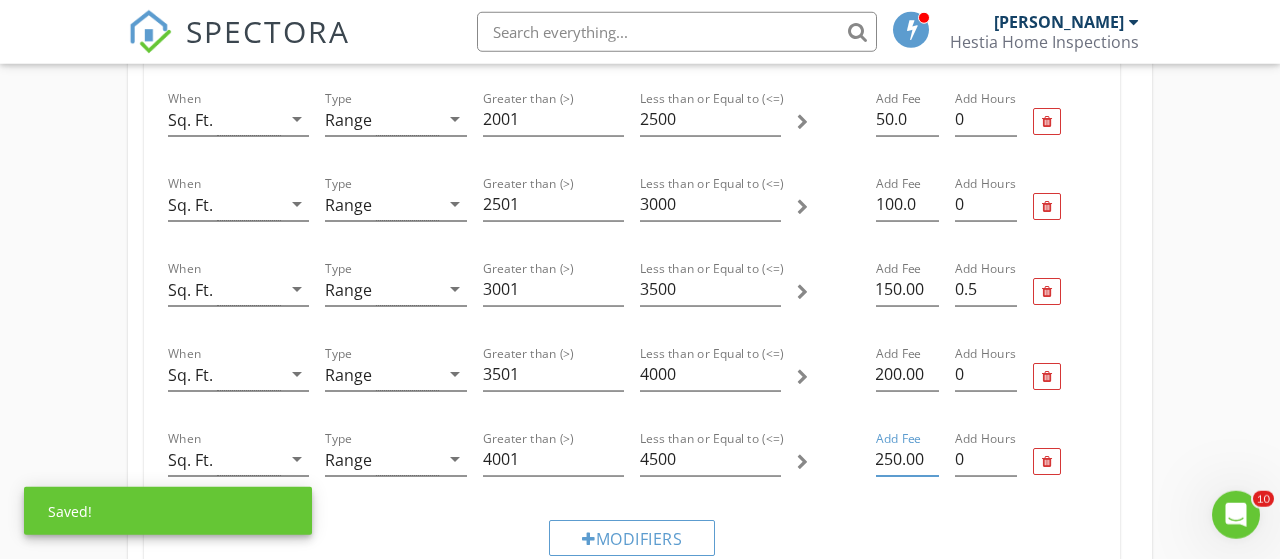 type on "250.00" 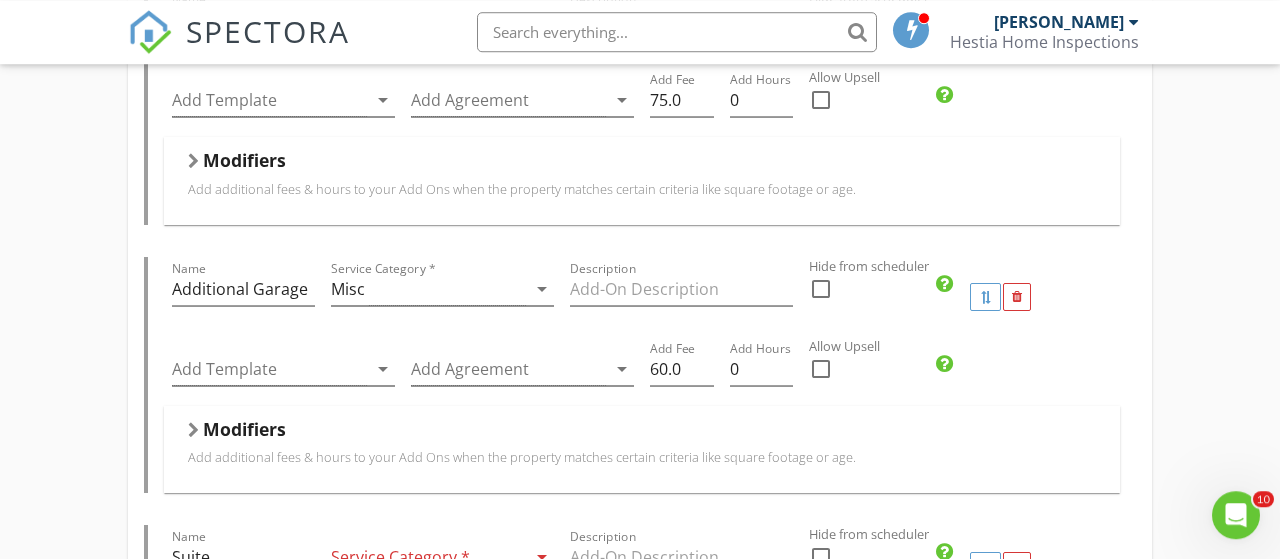 scroll, scrollTop: 1234, scrollLeft: 0, axis: vertical 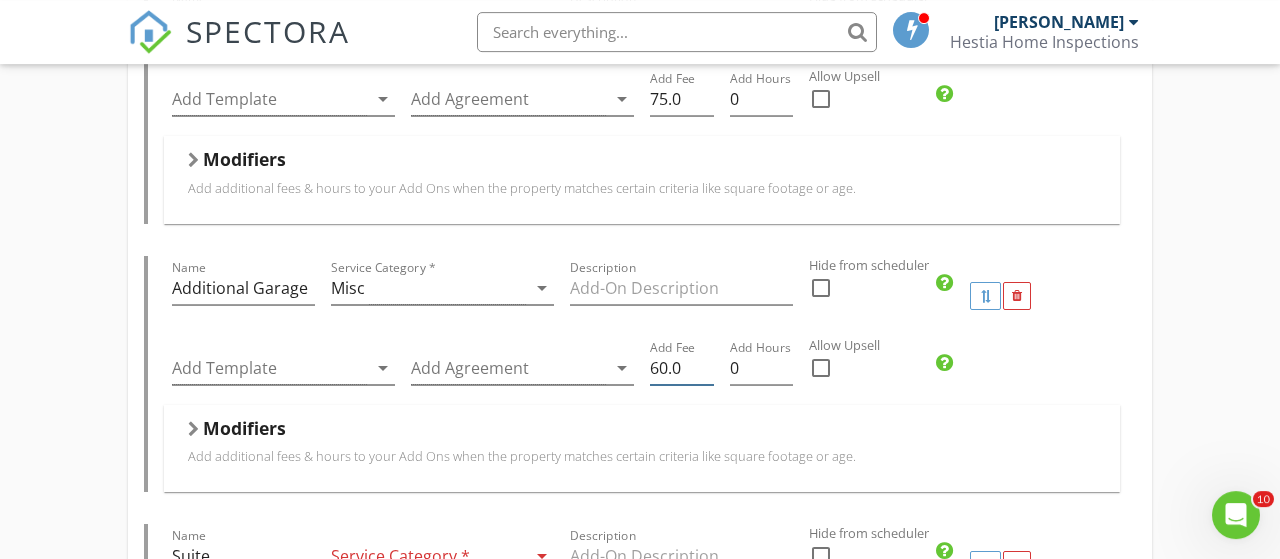 click on "60.0" at bounding box center (682, 368) 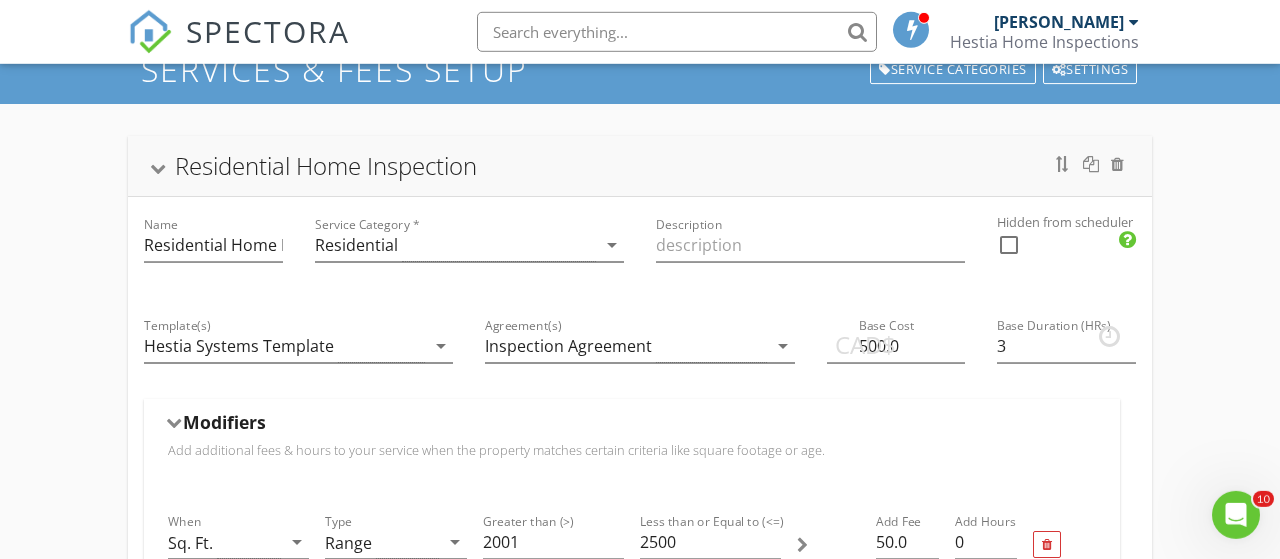 scroll, scrollTop: 102, scrollLeft: 0, axis: vertical 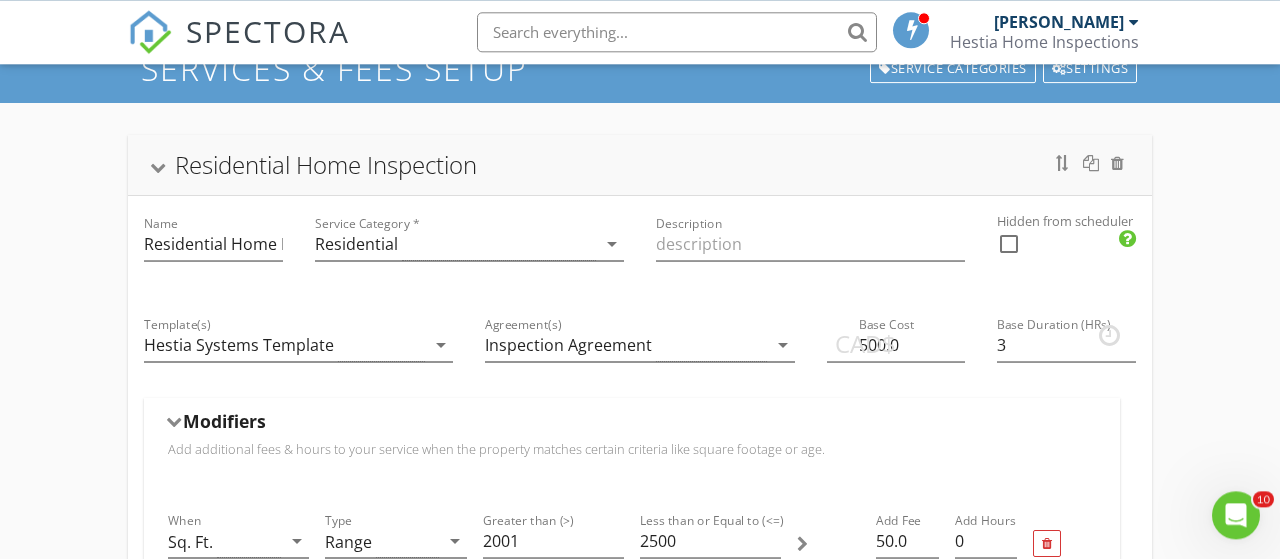 type on "80.0" 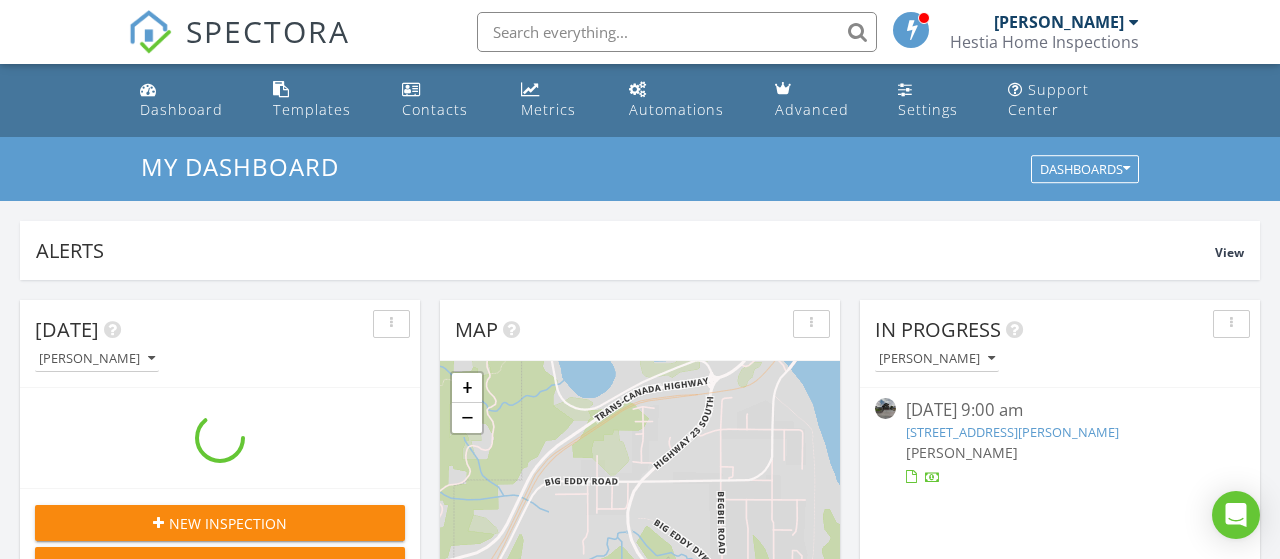 scroll, scrollTop: 134, scrollLeft: 0, axis: vertical 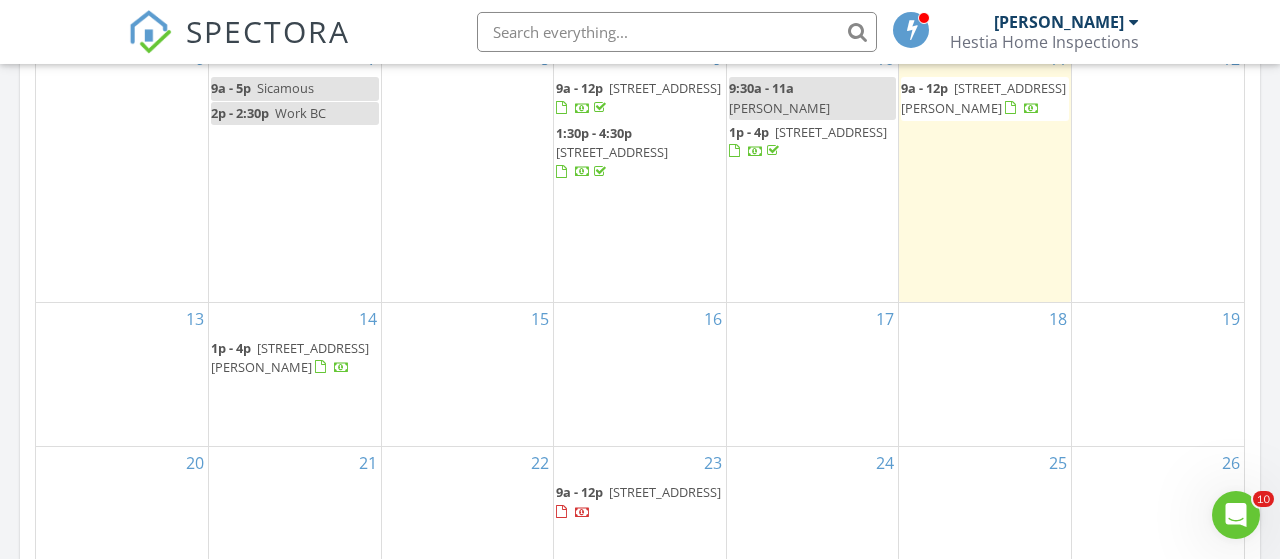 click on "11
9a - 12p
905 Edward St, Revelstoke V0E 2S0" at bounding box center [985, 172] 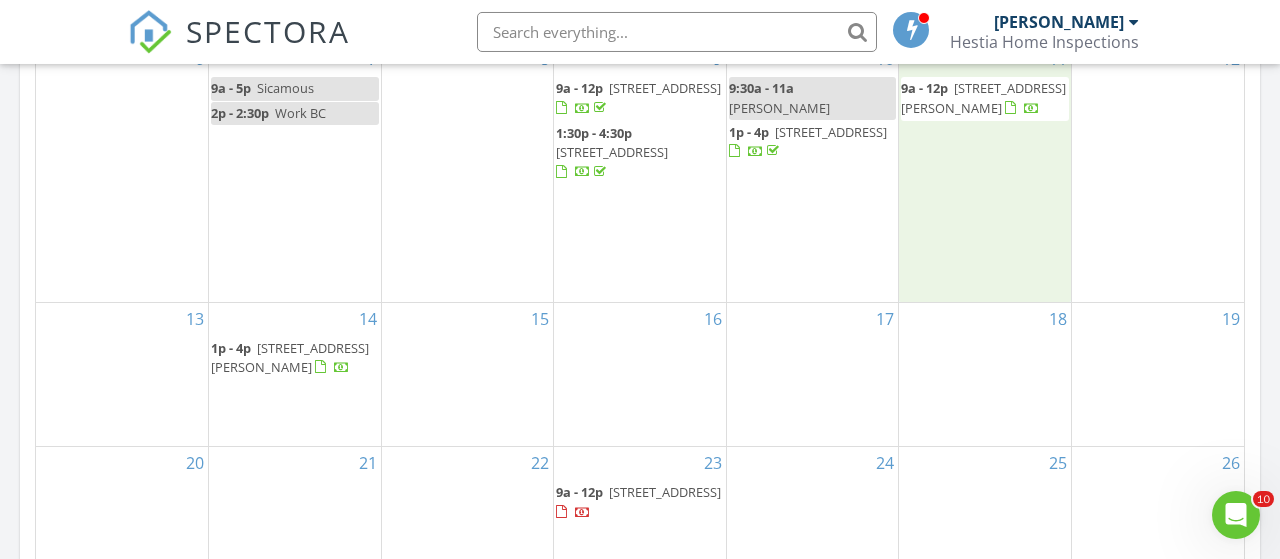 click on "9a - 12p" at bounding box center (924, 88) 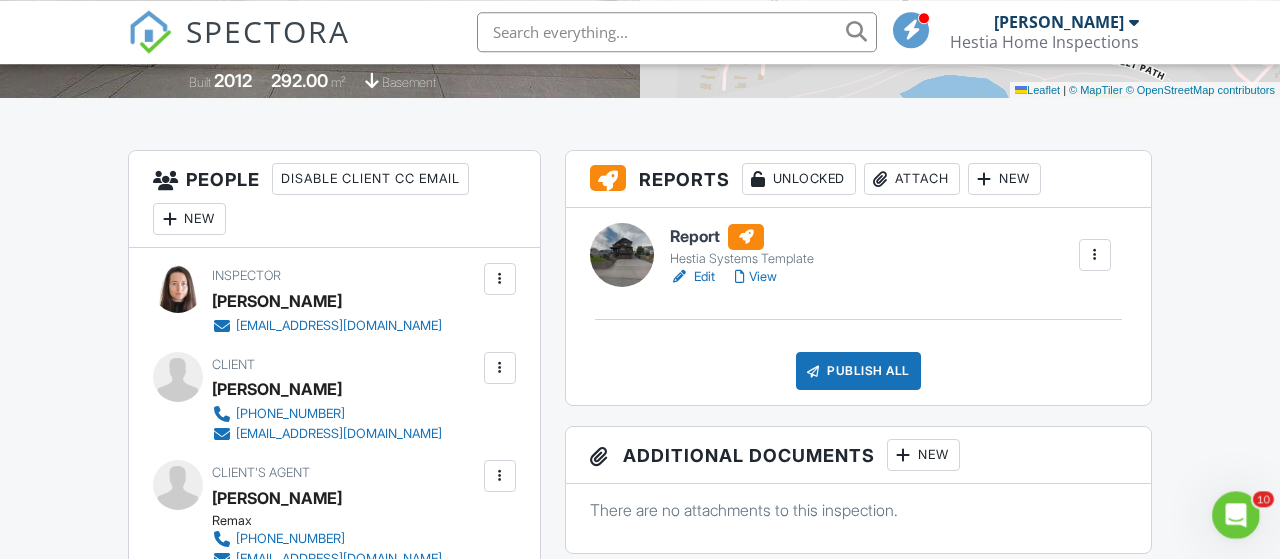 scroll, scrollTop: 433, scrollLeft: 0, axis: vertical 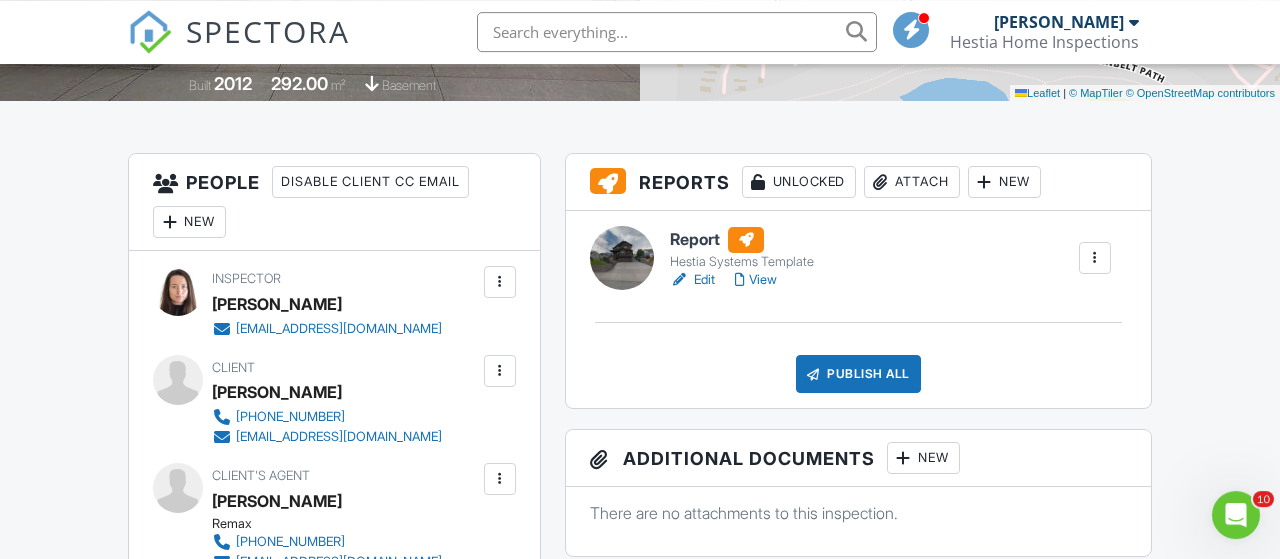 click on "Edit" at bounding box center (692, 280) 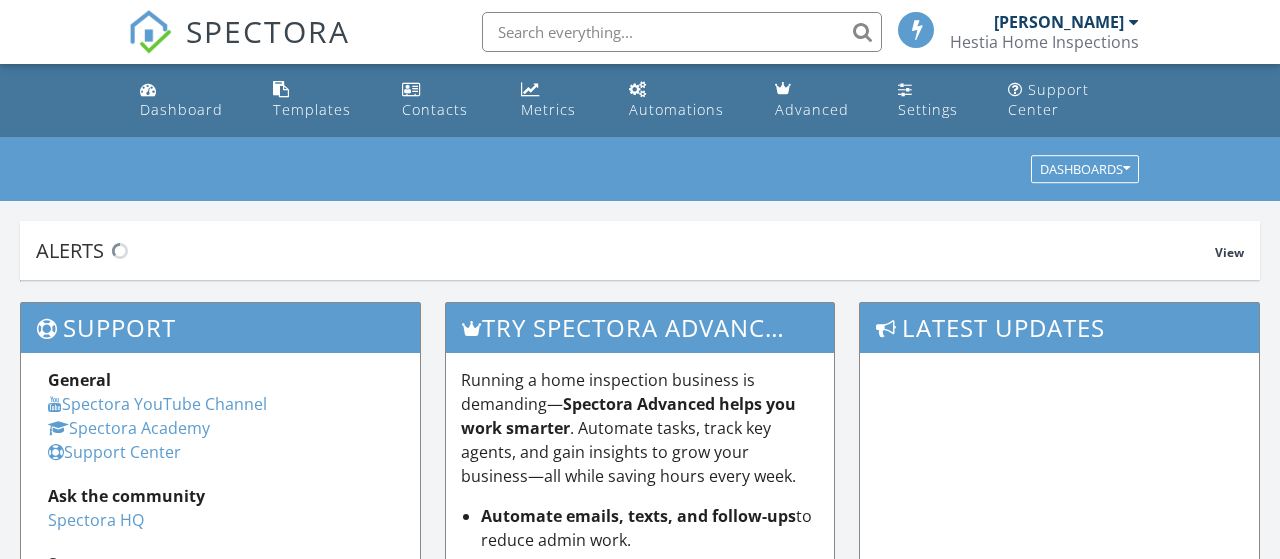 scroll, scrollTop: 0, scrollLeft: 0, axis: both 